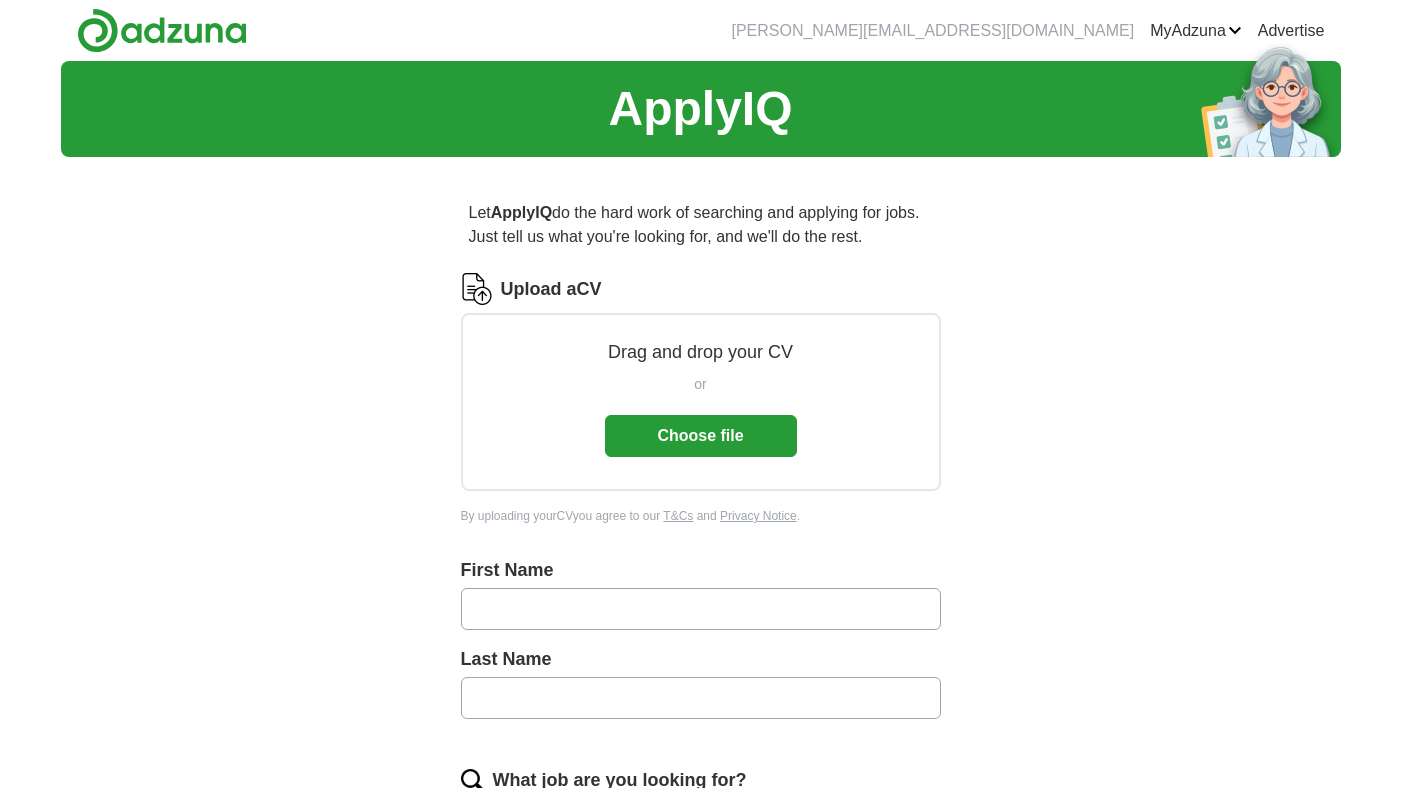 scroll, scrollTop: 0, scrollLeft: 0, axis: both 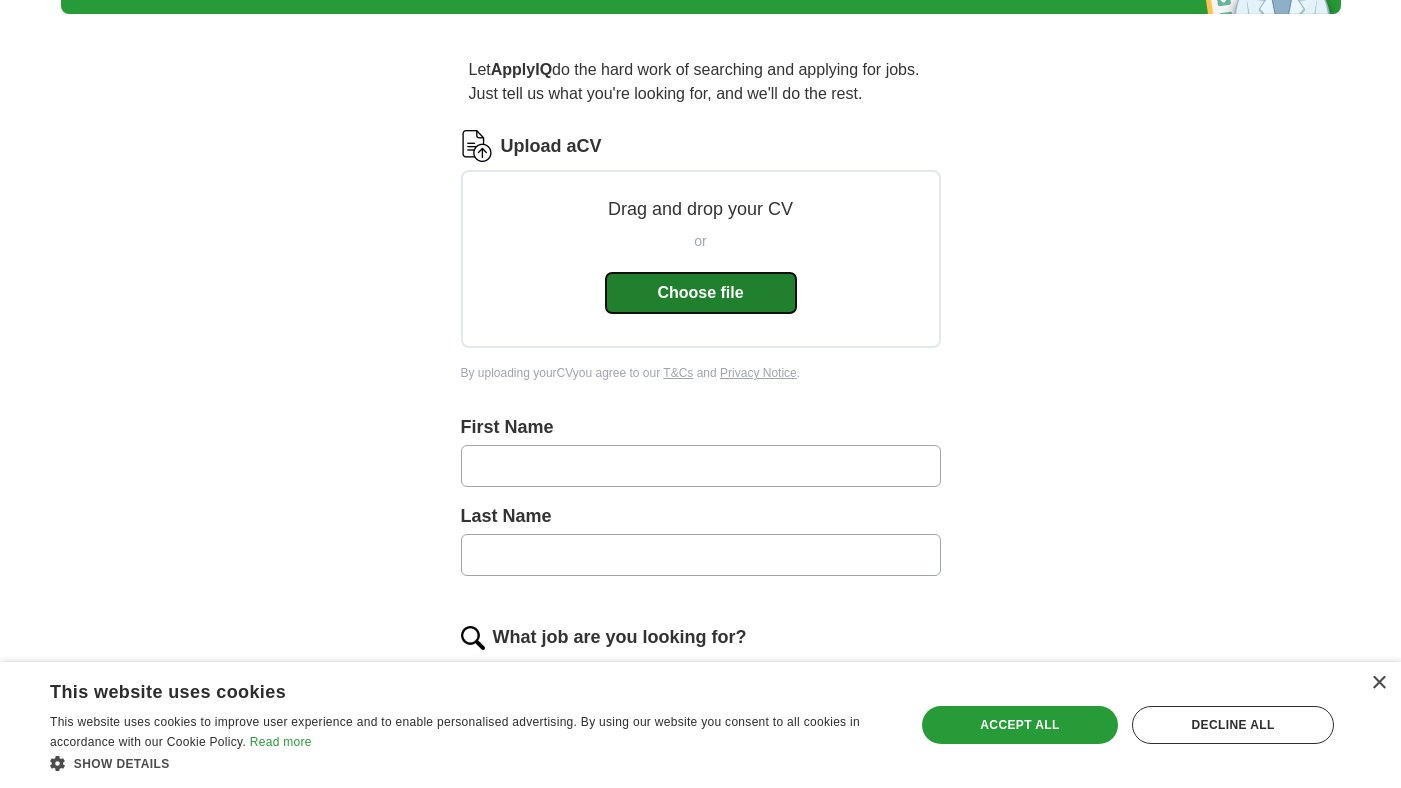 click on "Choose file" at bounding box center (701, 293) 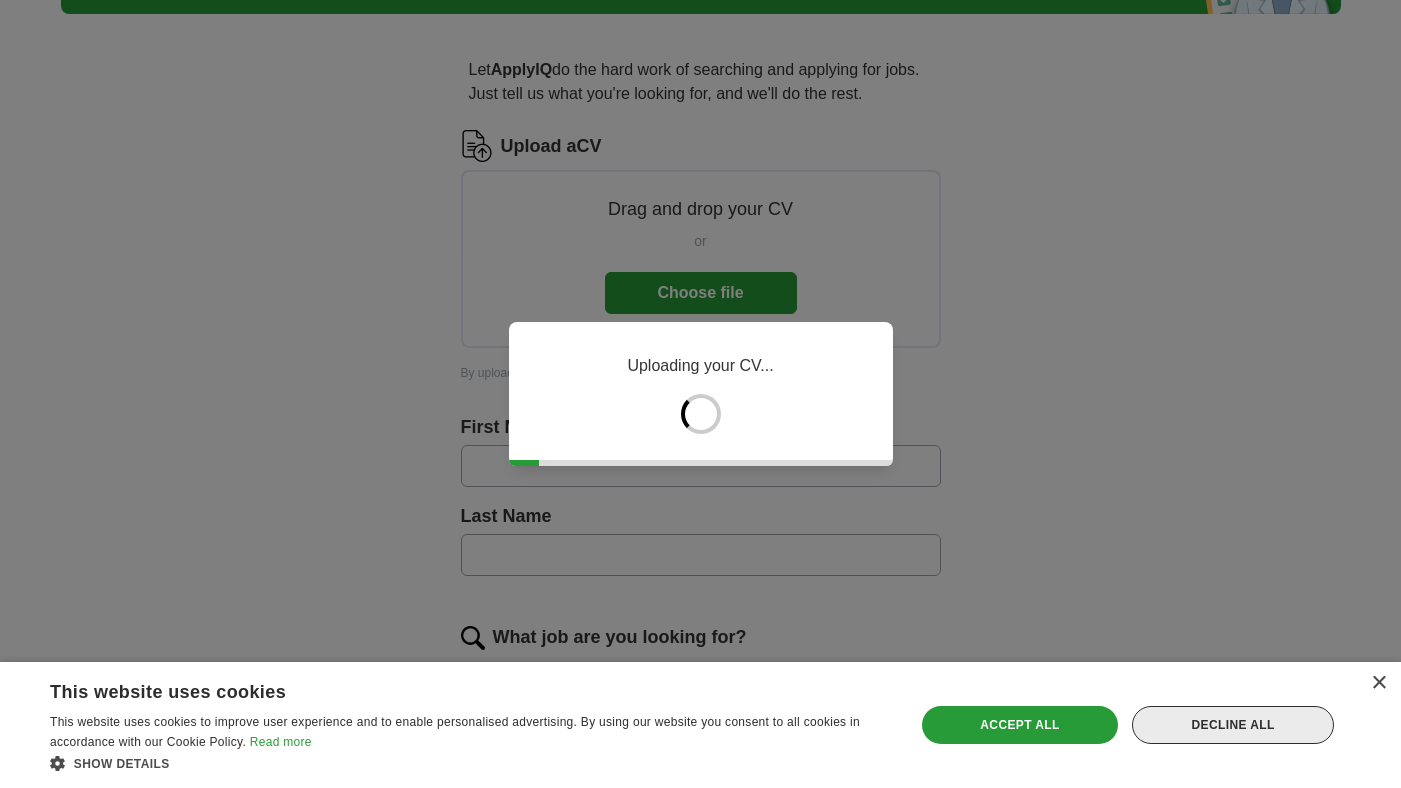 click on "Decline all" at bounding box center (1233, 725) 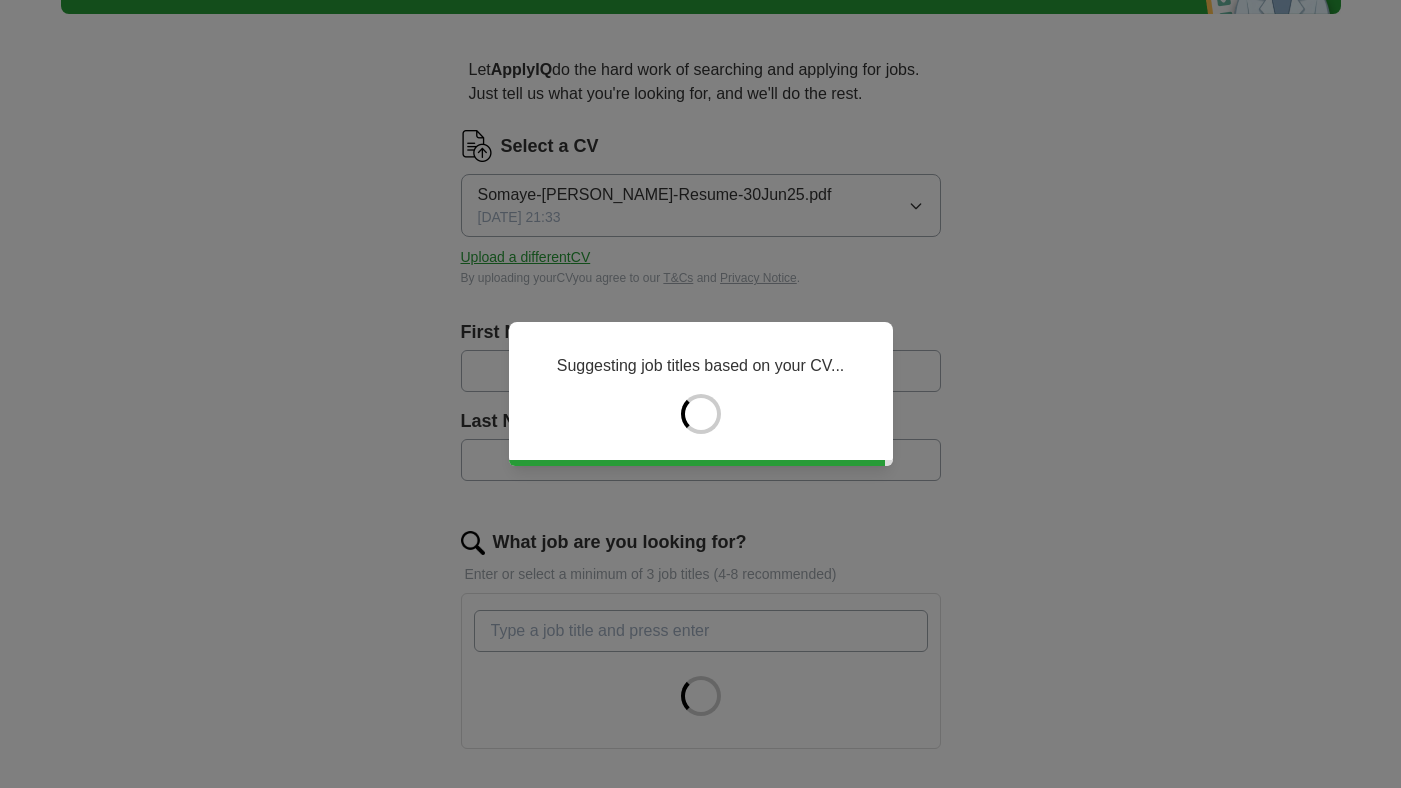 type on "******" 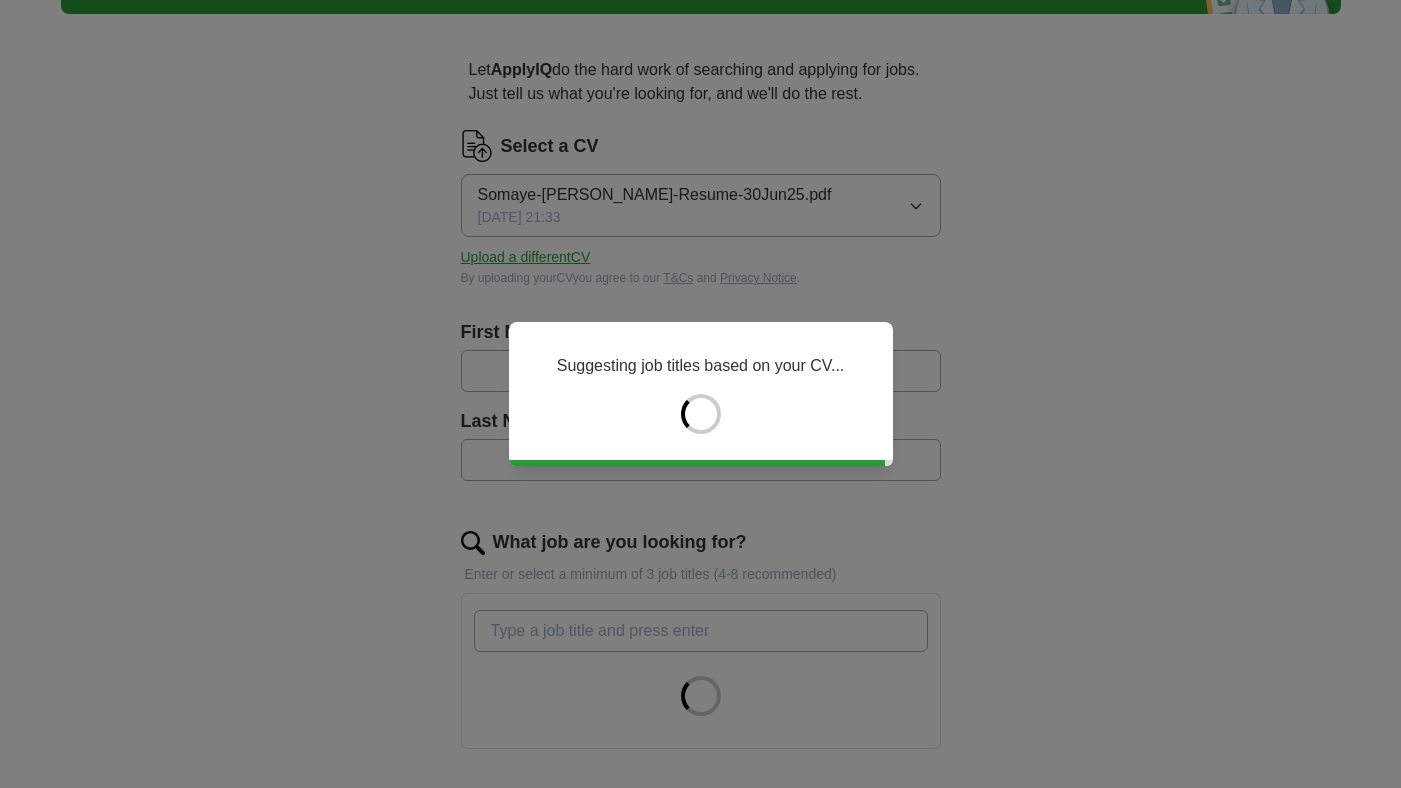 type on "********" 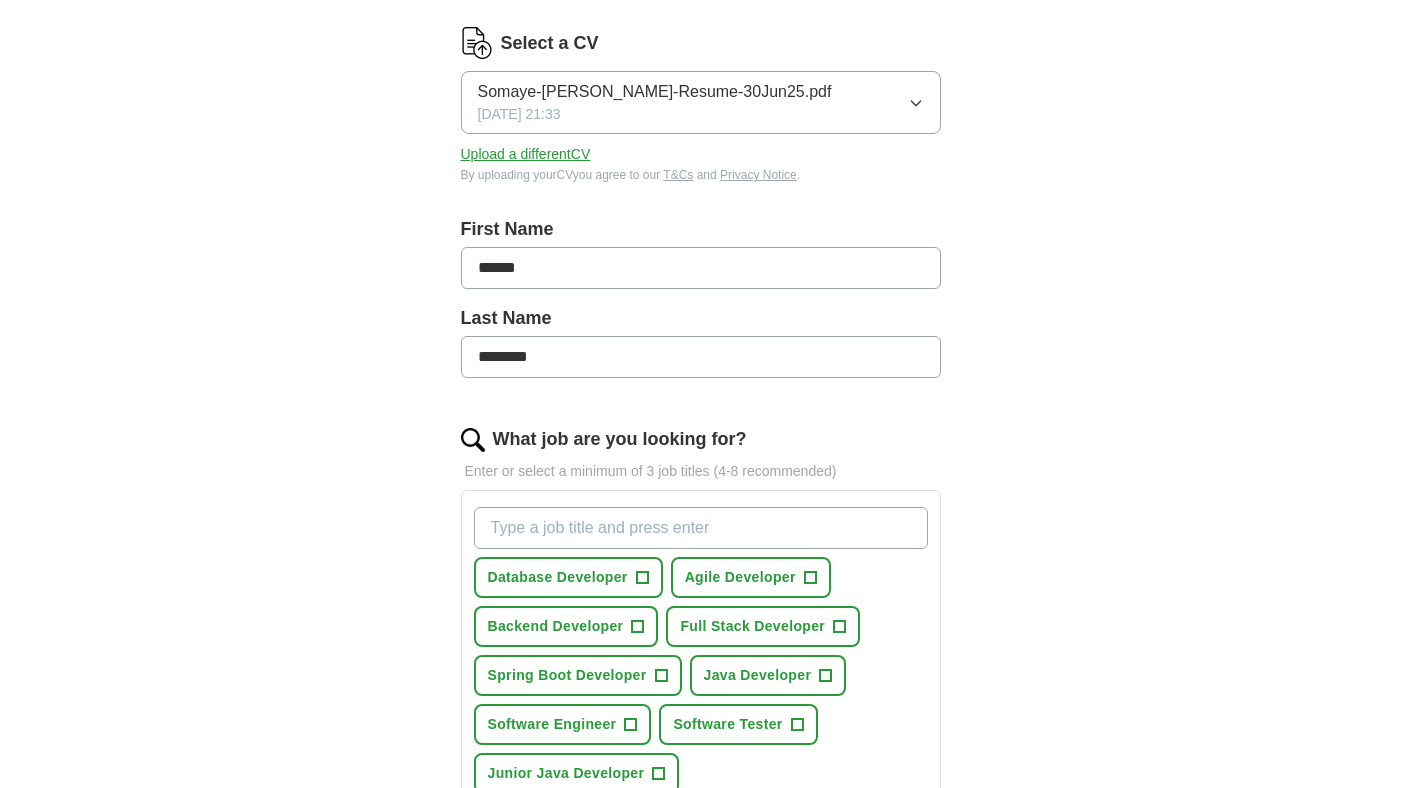scroll, scrollTop: 287, scrollLeft: 0, axis: vertical 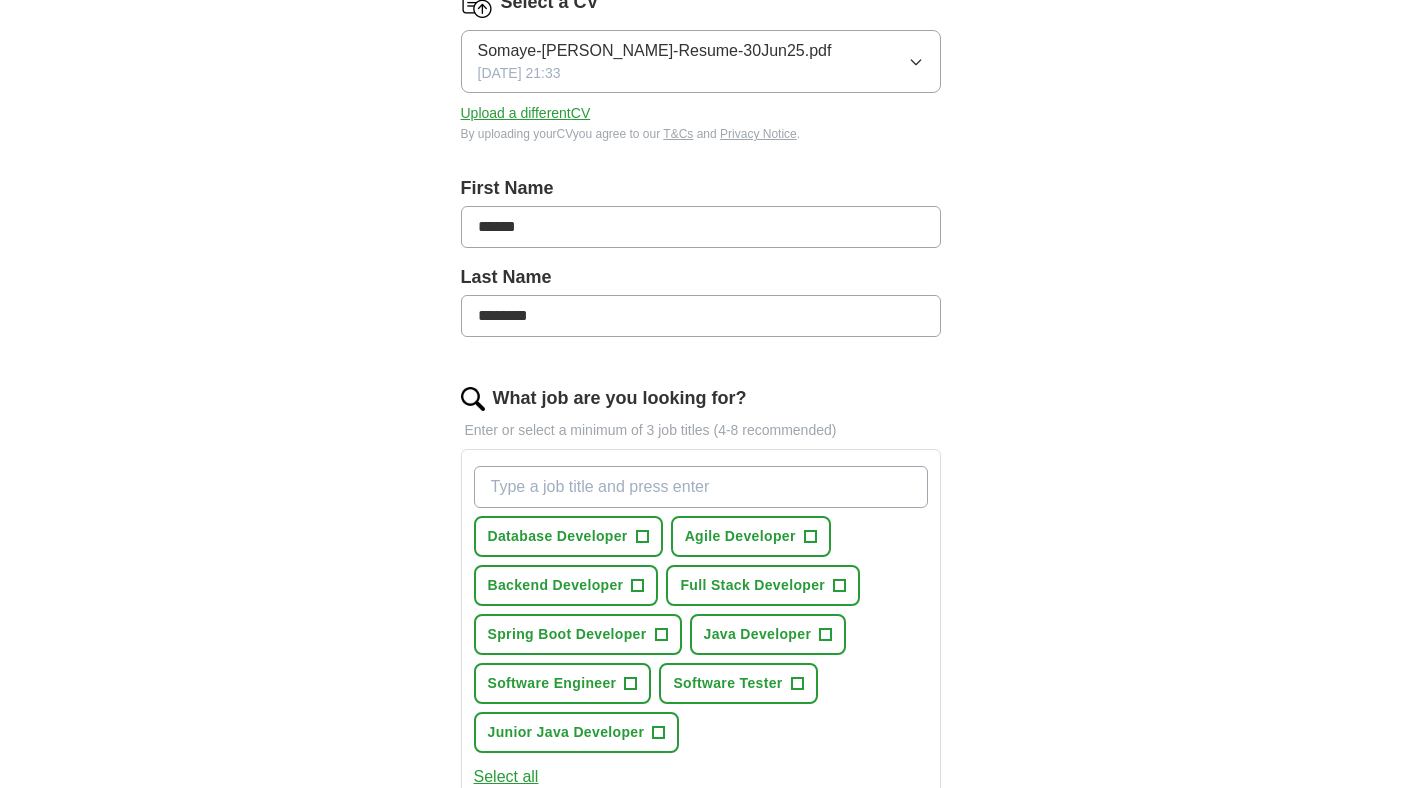 click on "******" at bounding box center (701, 227) 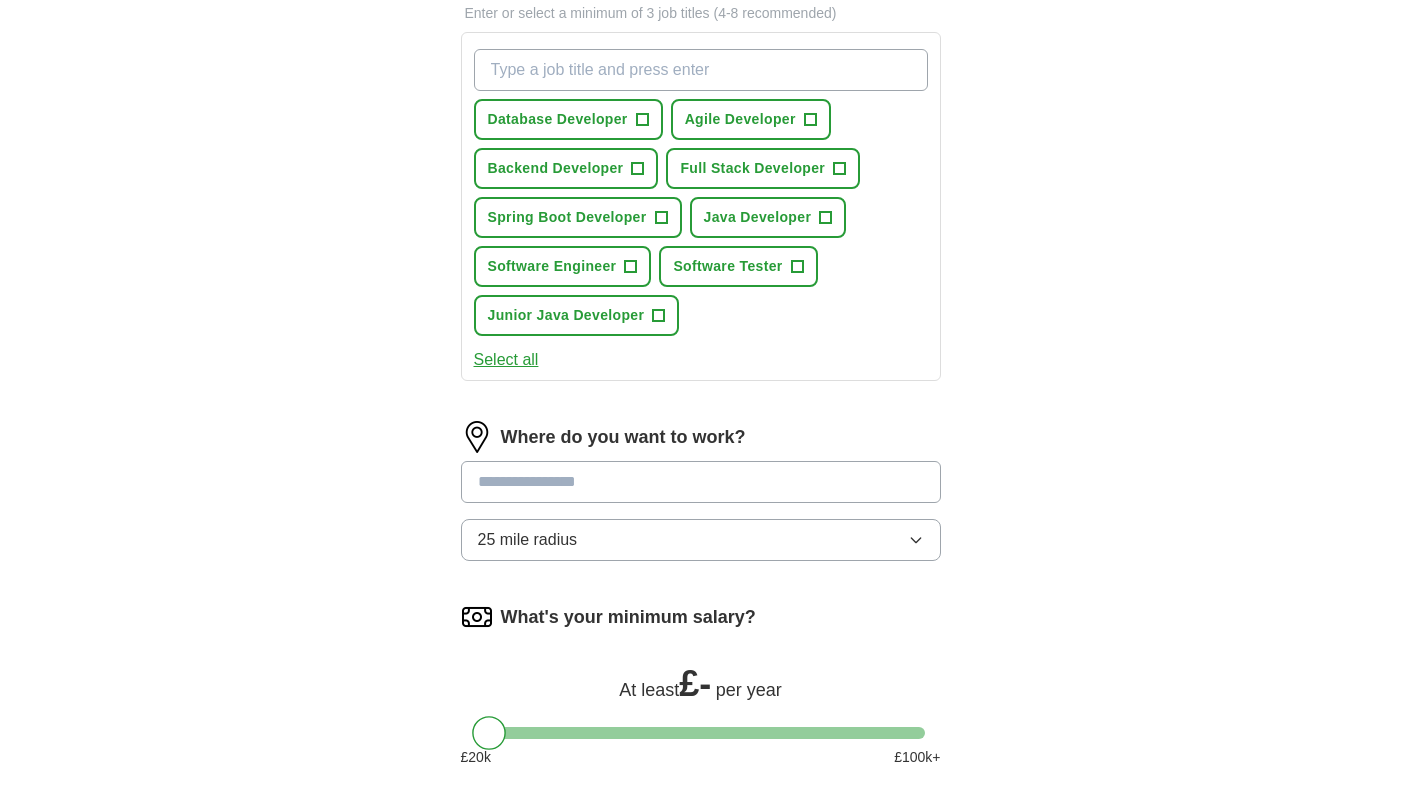 scroll, scrollTop: 712, scrollLeft: 0, axis: vertical 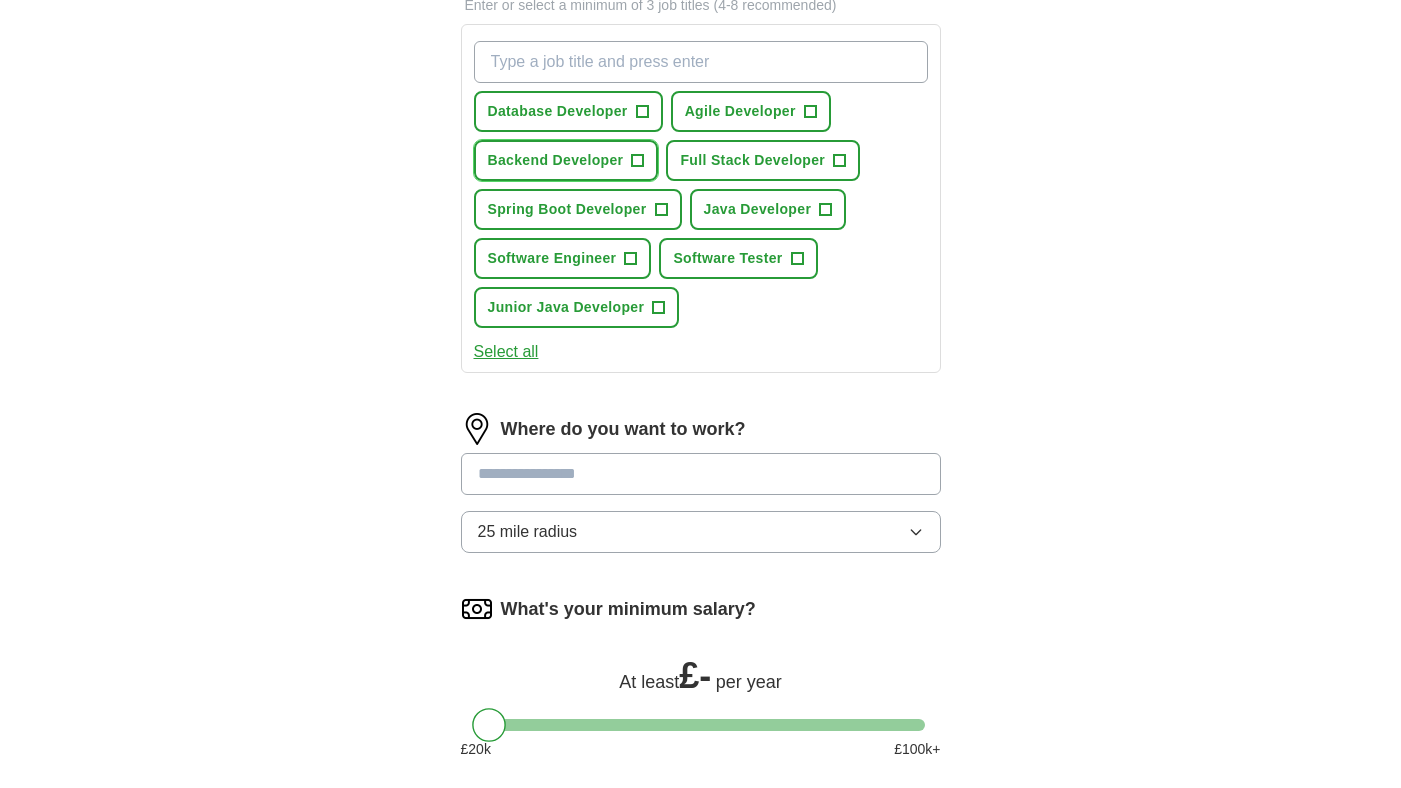 click on "+" at bounding box center (638, 161) 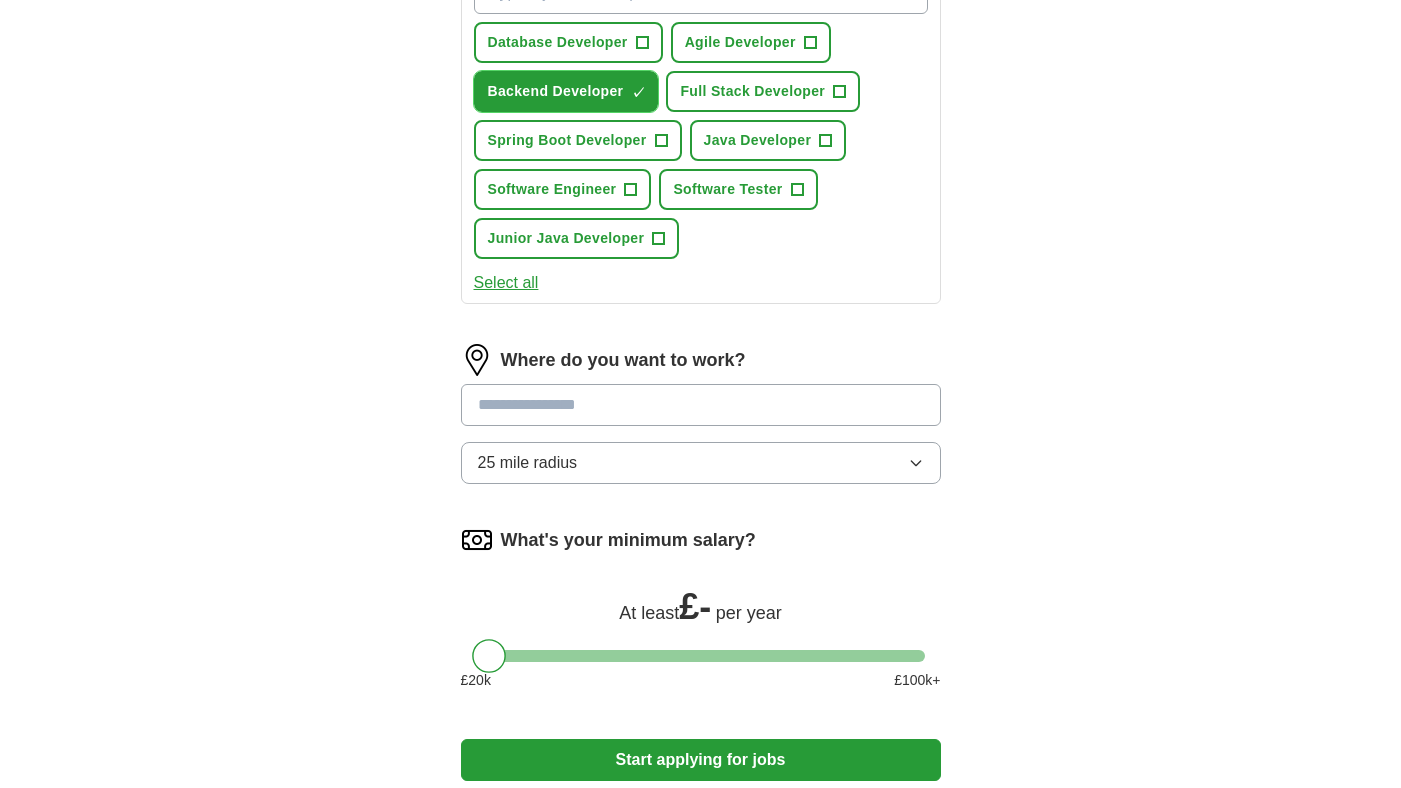 scroll, scrollTop: 784, scrollLeft: 0, axis: vertical 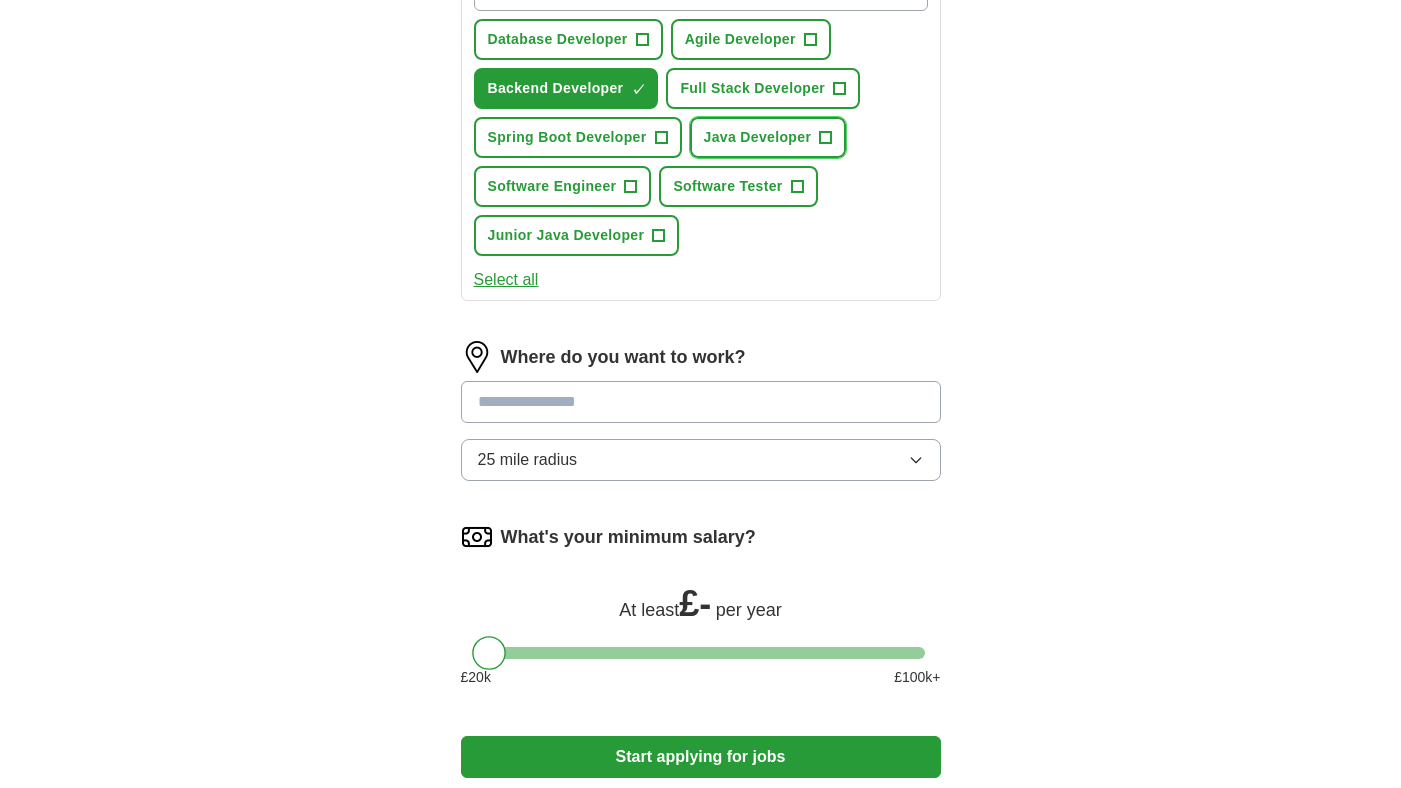click on "+" at bounding box center (826, 138) 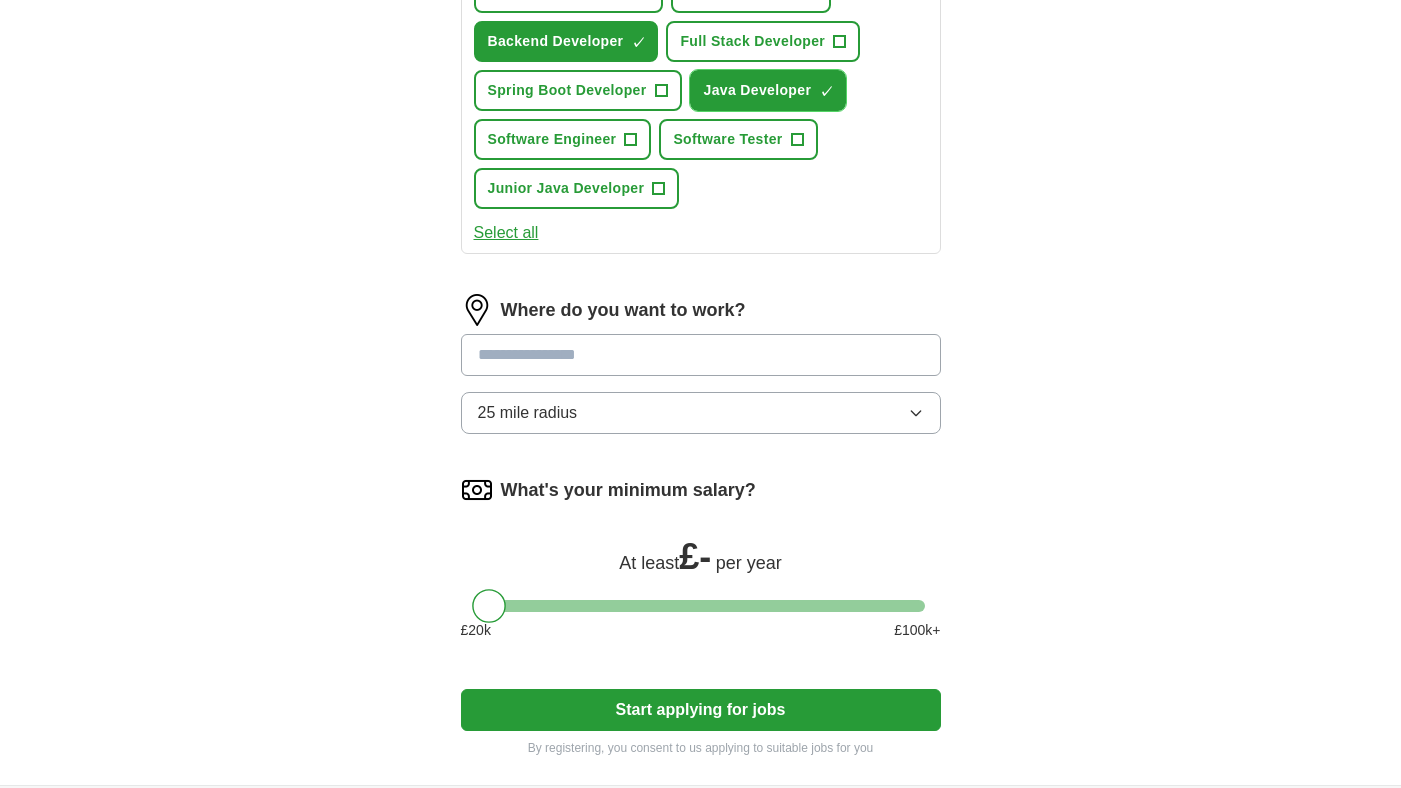 scroll, scrollTop: 835, scrollLeft: 0, axis: vertical 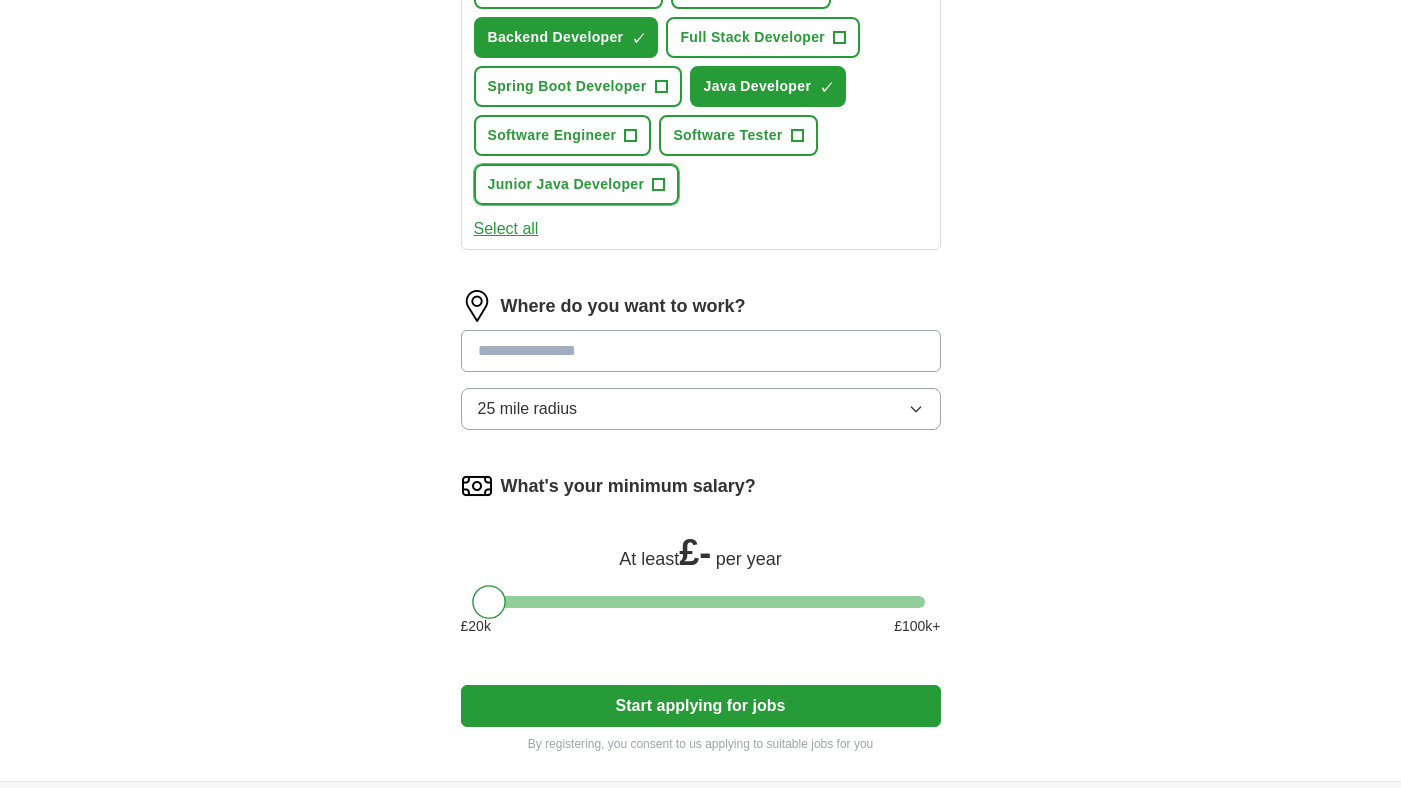click on "+" at bounding box center [659, 185] 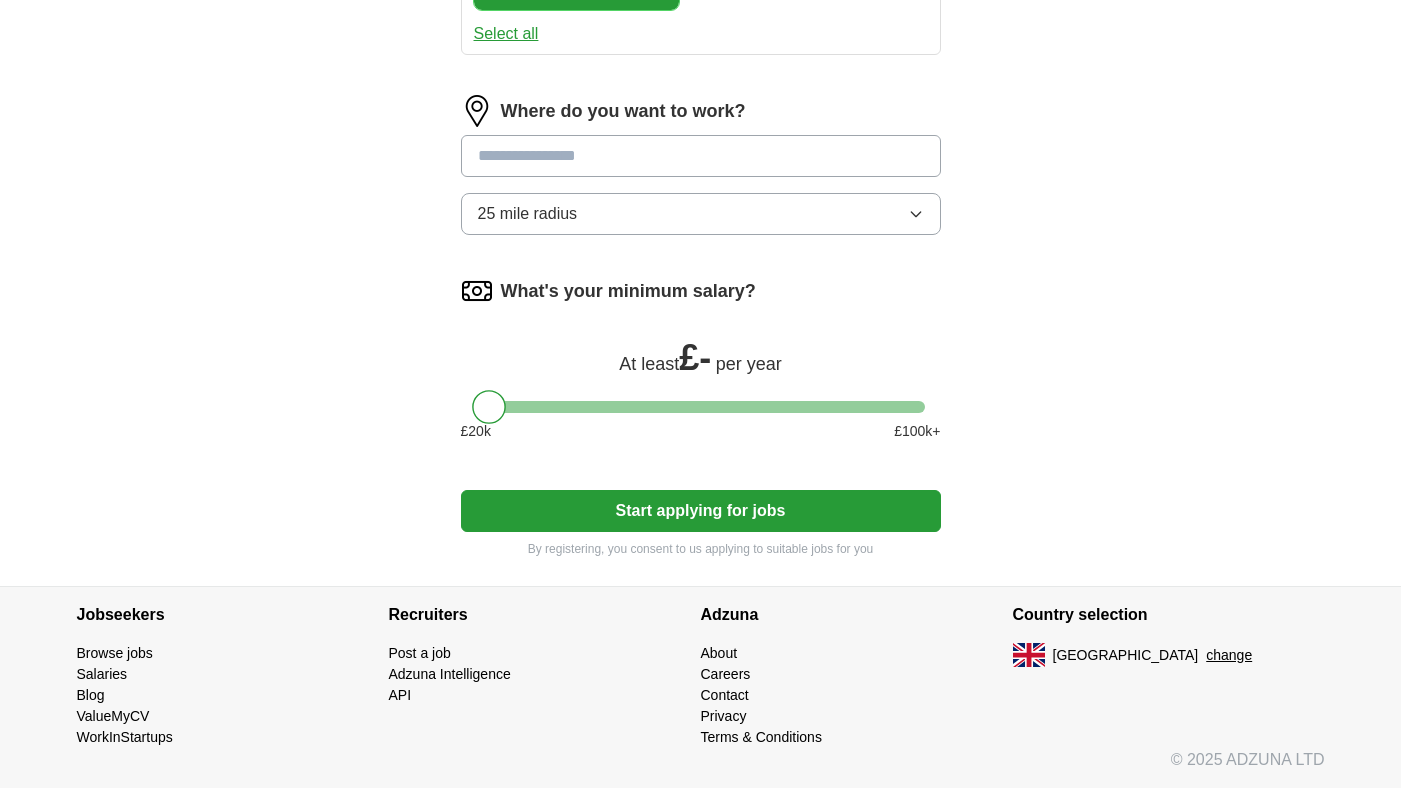 scroll, scrollTop: 1071, scrollLeft: 0, axis: vertical 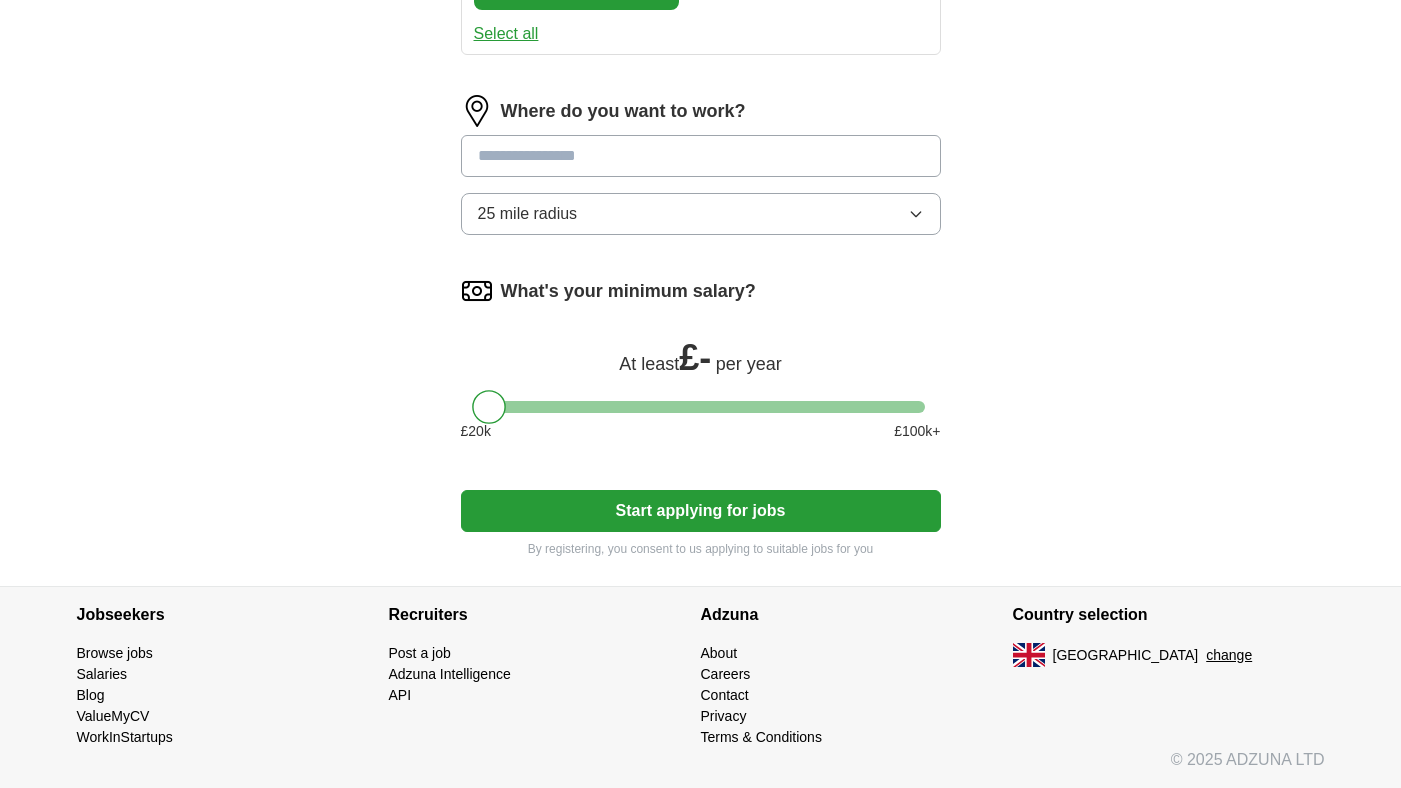 click at bounding box center (701, 156) 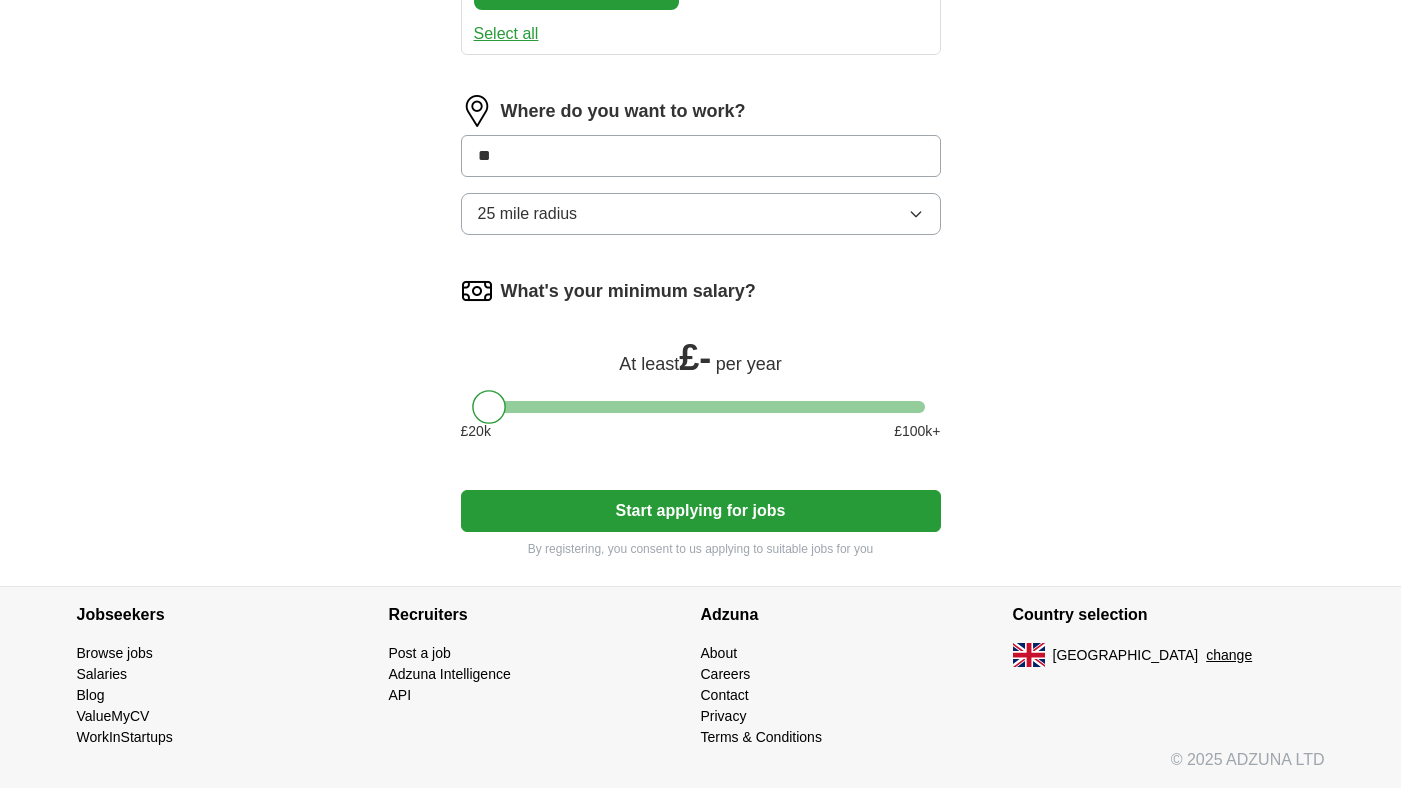 type on "***" 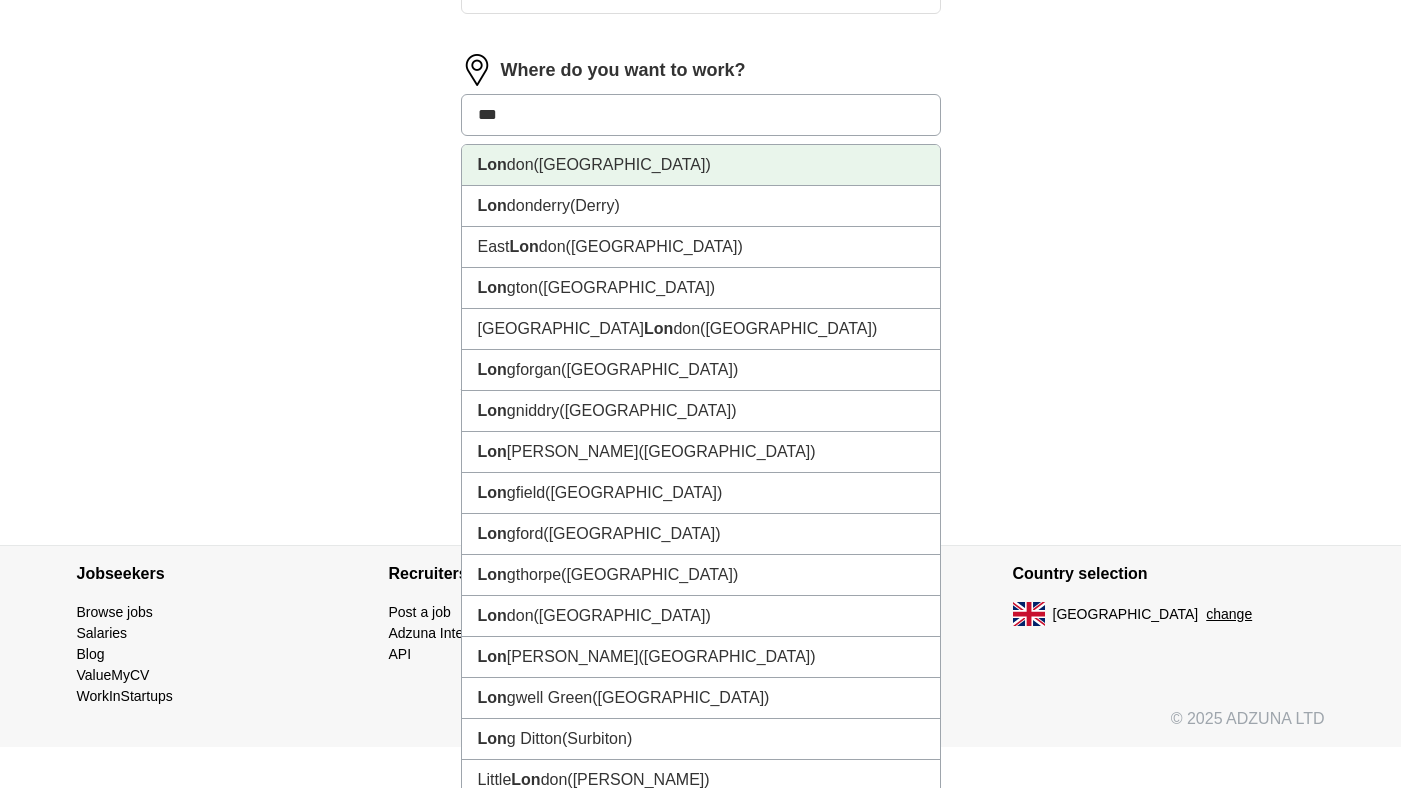 click on "Lon don  ([GEOGRAPHIC_DATA])" at bounding box center (701, 165) 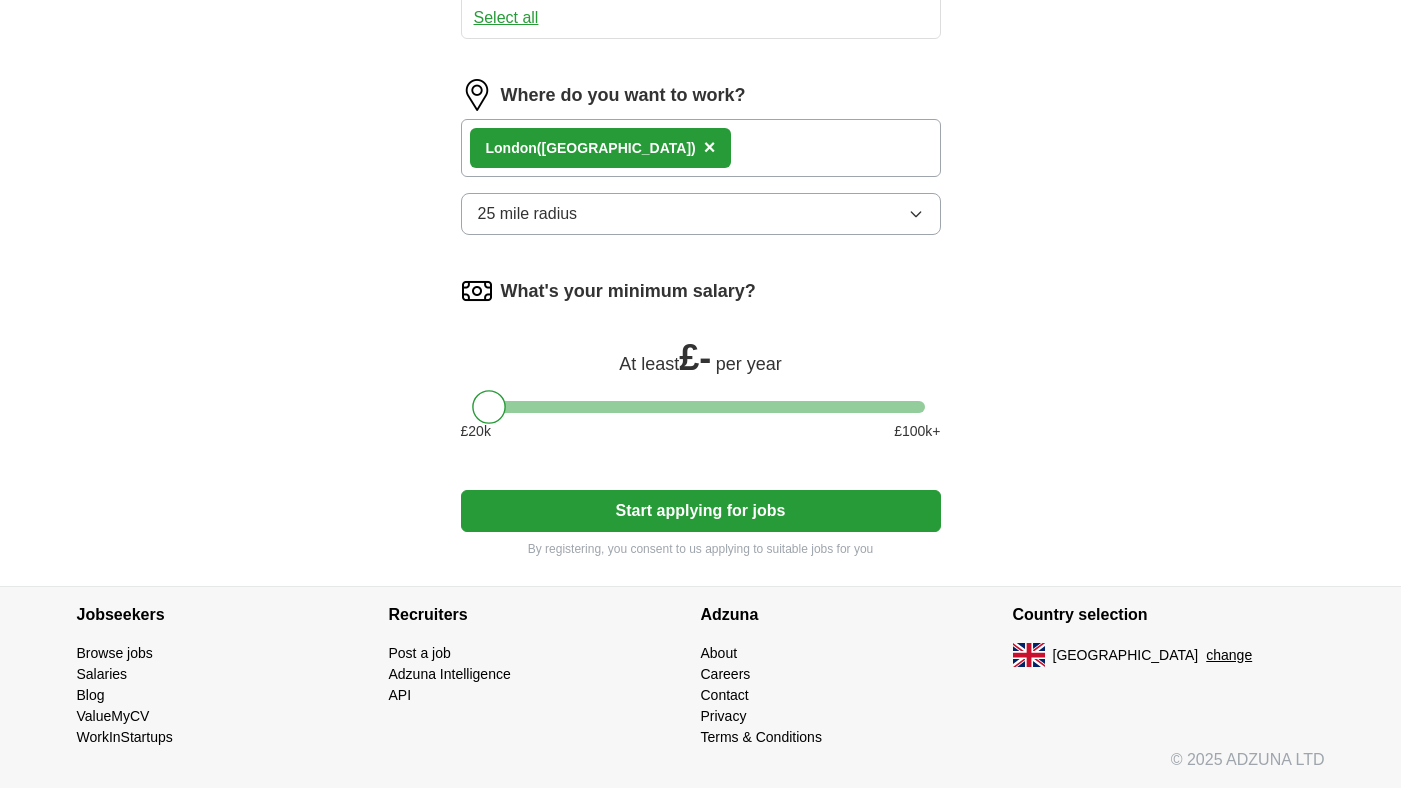 scroll, scrollTop: 1134, scrollLeft: 0, axis: vertical 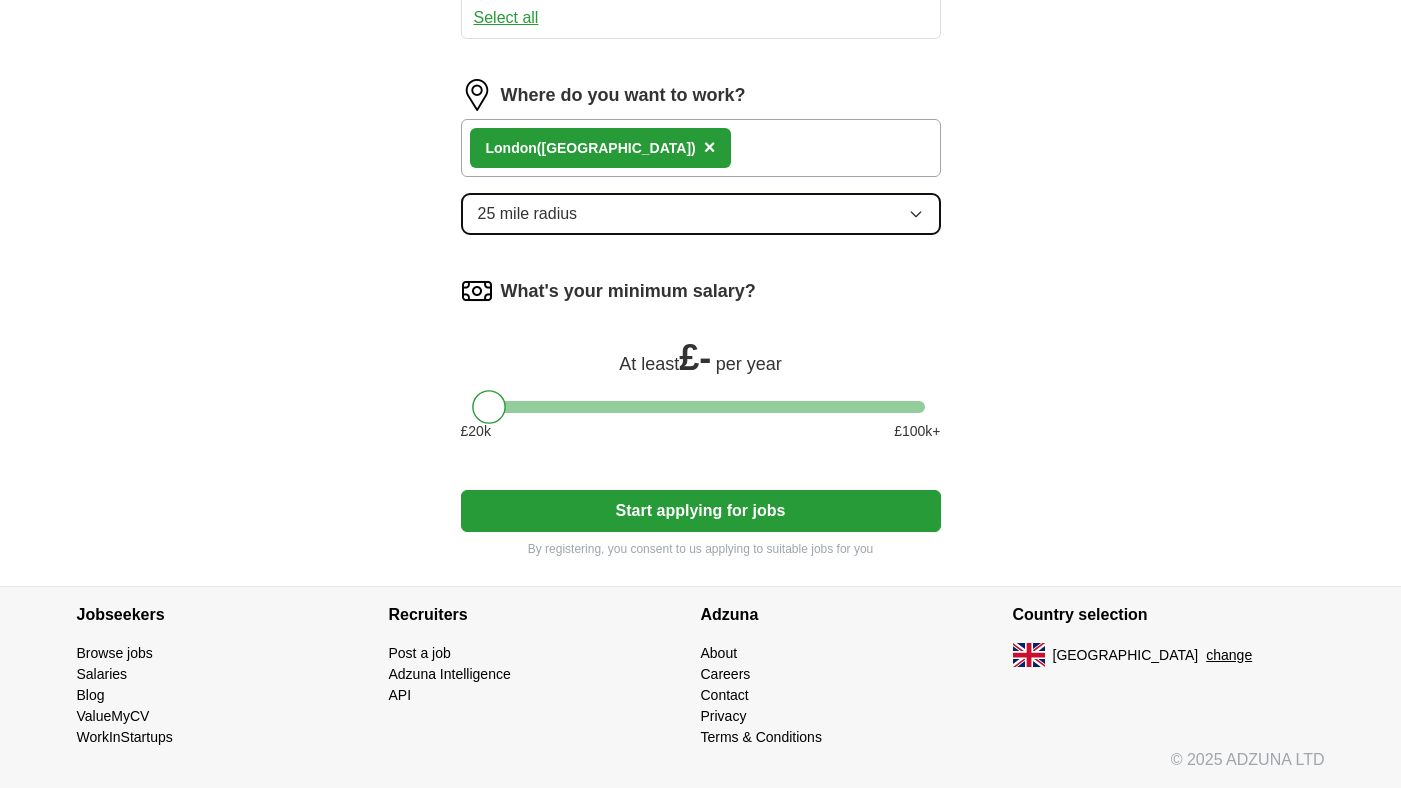 click 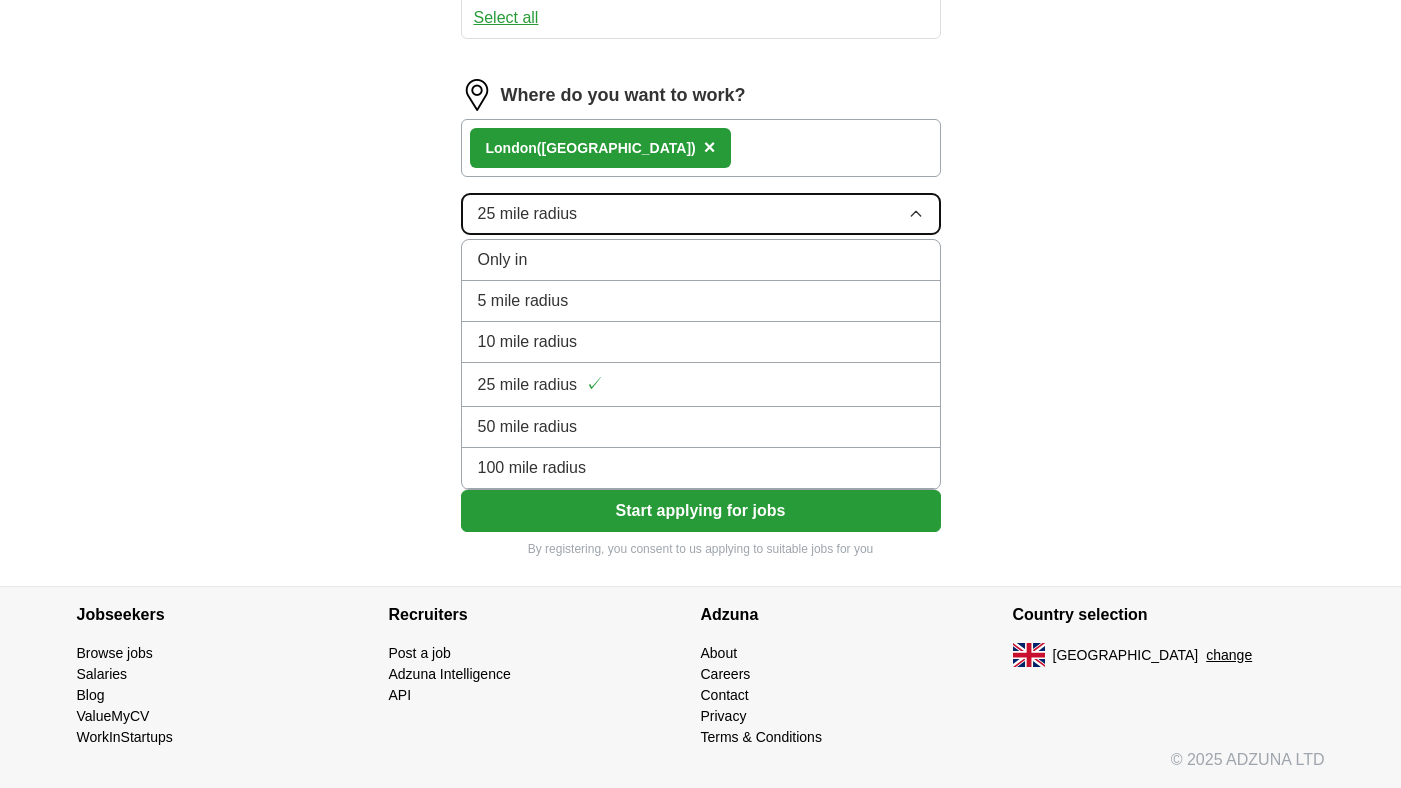 scroll, scrollTop: 1462, scrollLeft: 0, axis: vertical 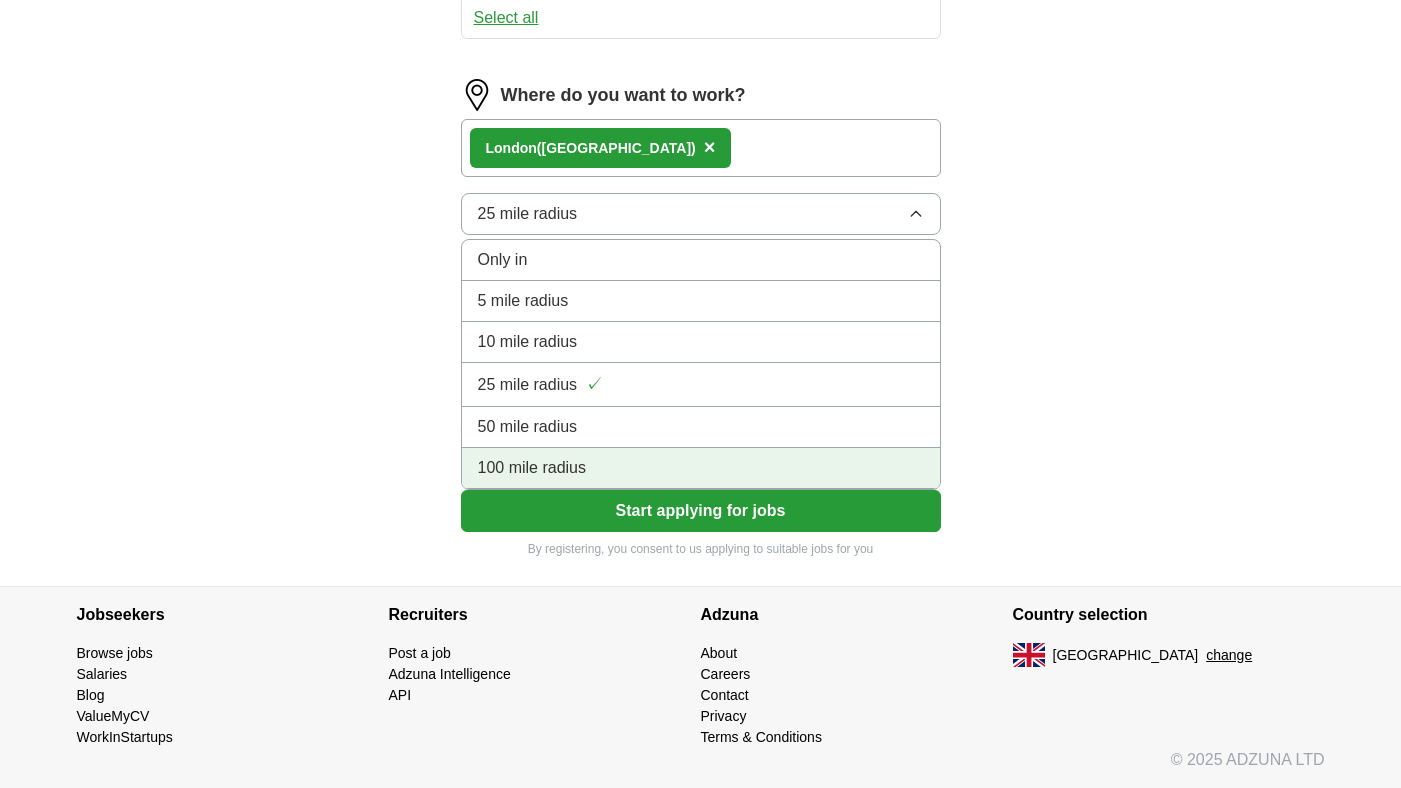 click on "100 mile radius" at bounding box center (701, 468) 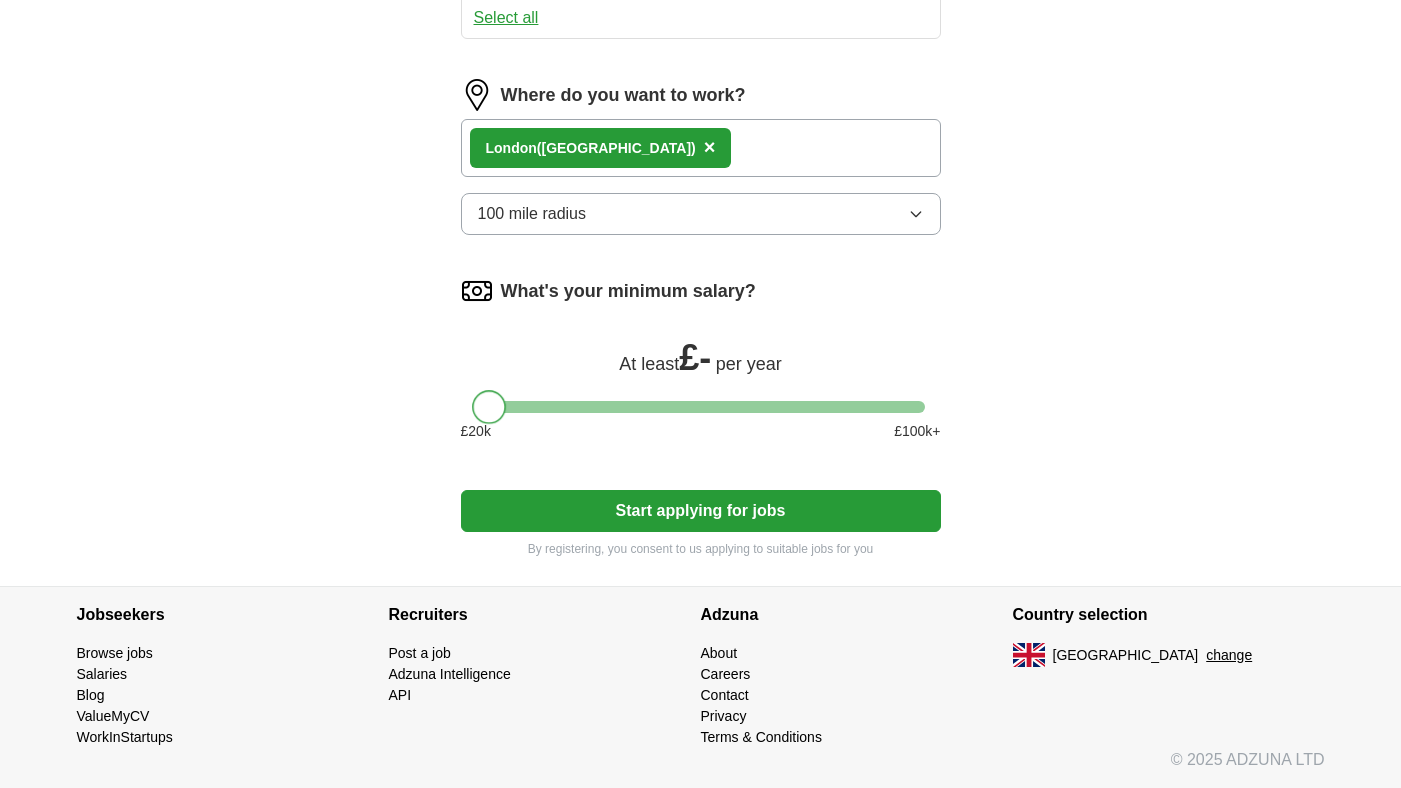 click at bounding box center (489, 407) 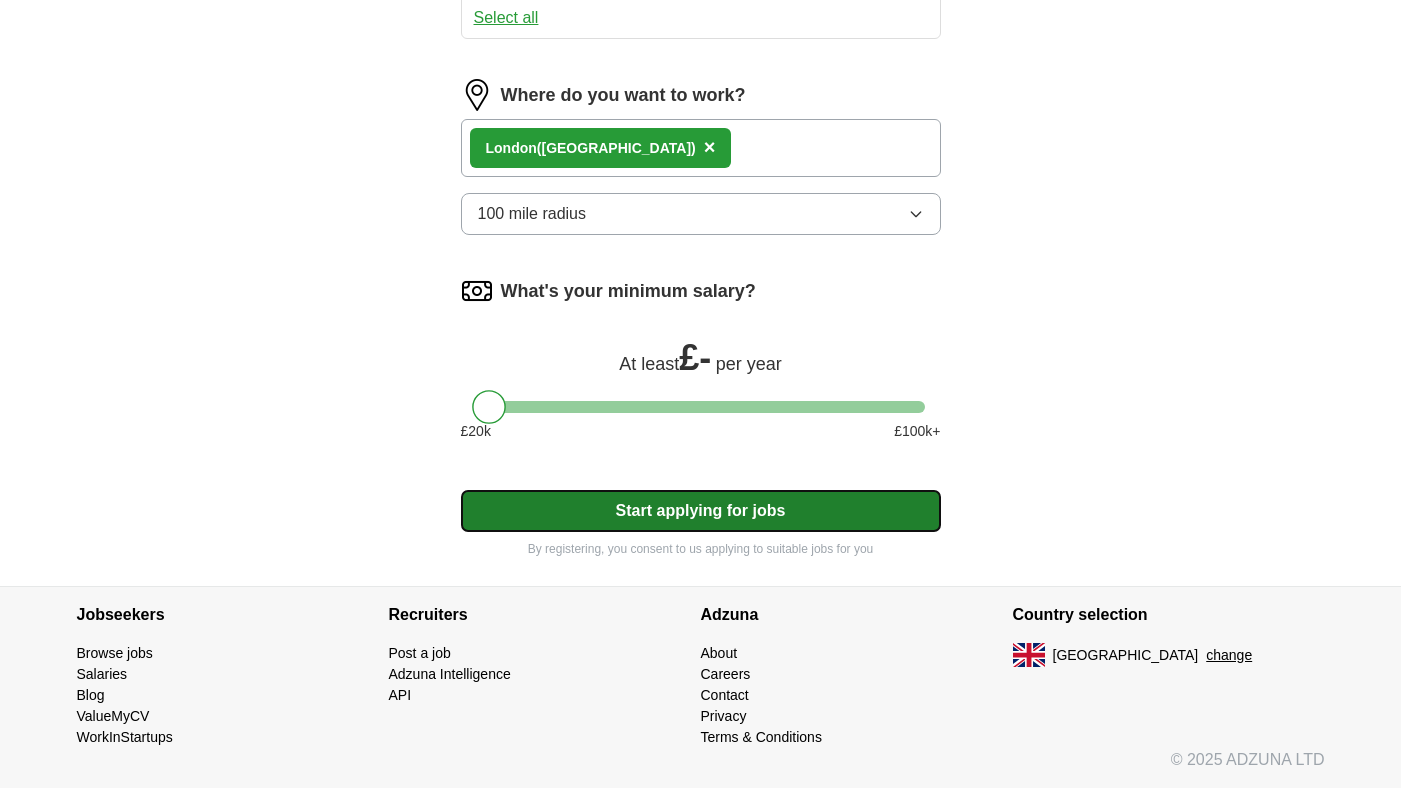 click on "Start applying for jobs" at bounding box center (701, 511) 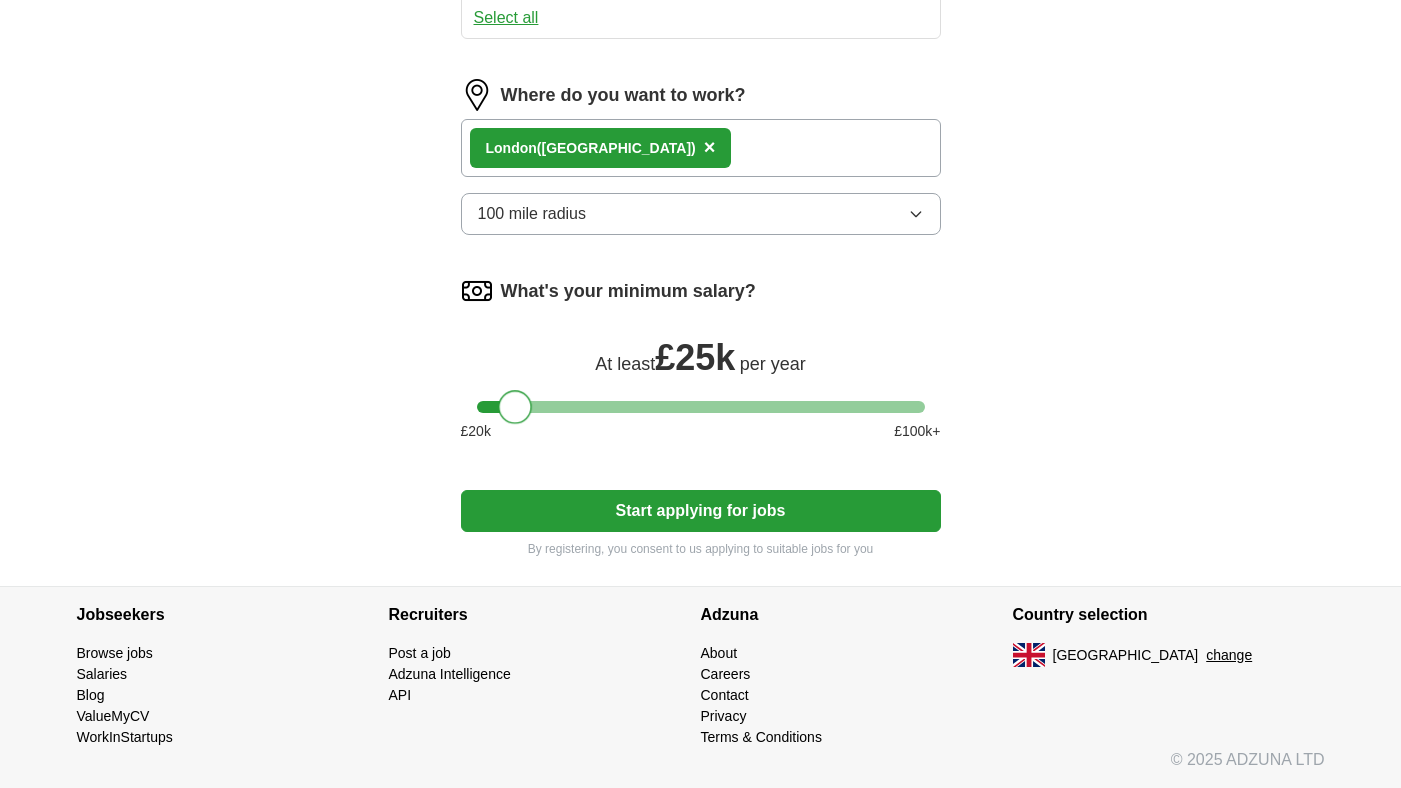 drag, startPoint x: 489, startPoint y: 420, endPoint x: 516, endPoint y: 420, distance: 27 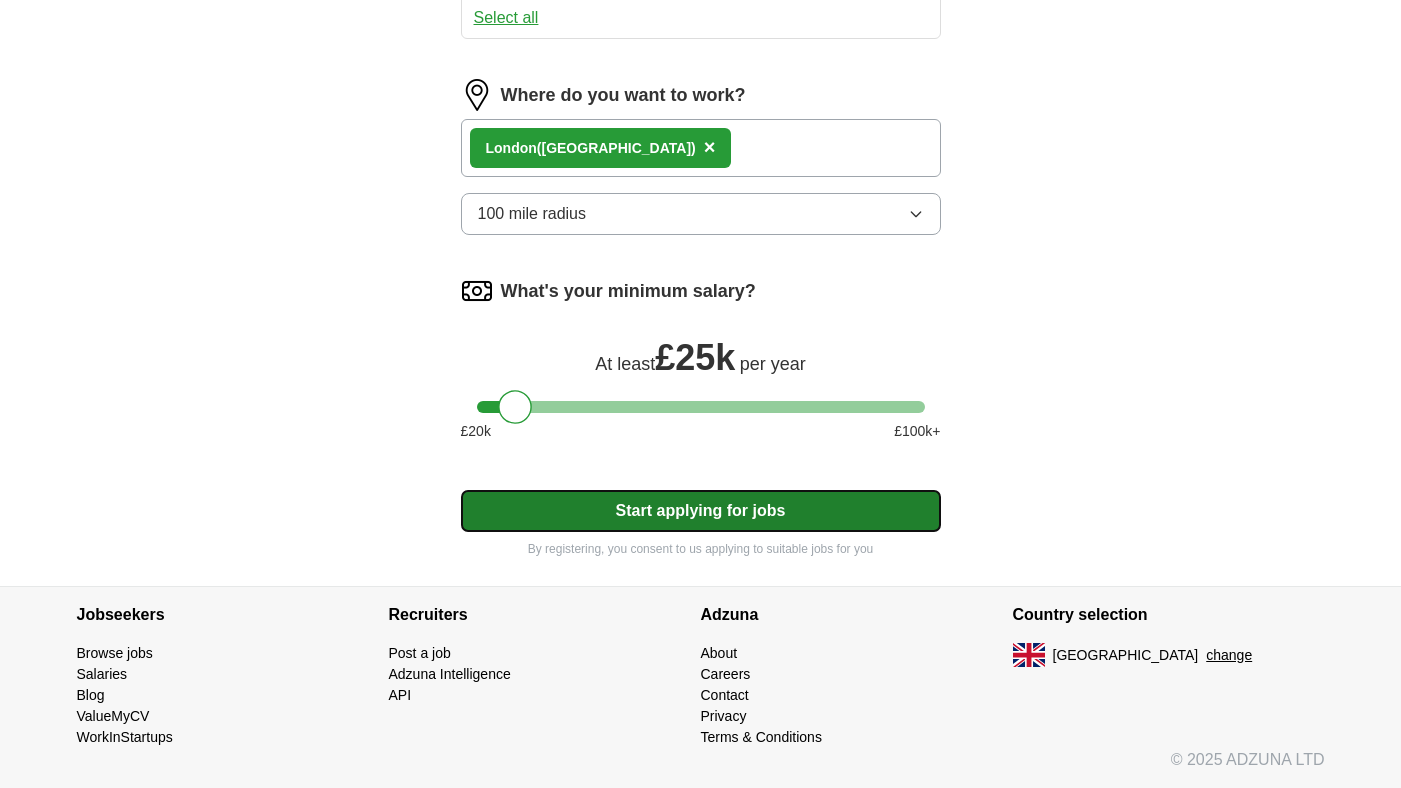 click on "Start applying for jobs" at bounding box center (701, 511) 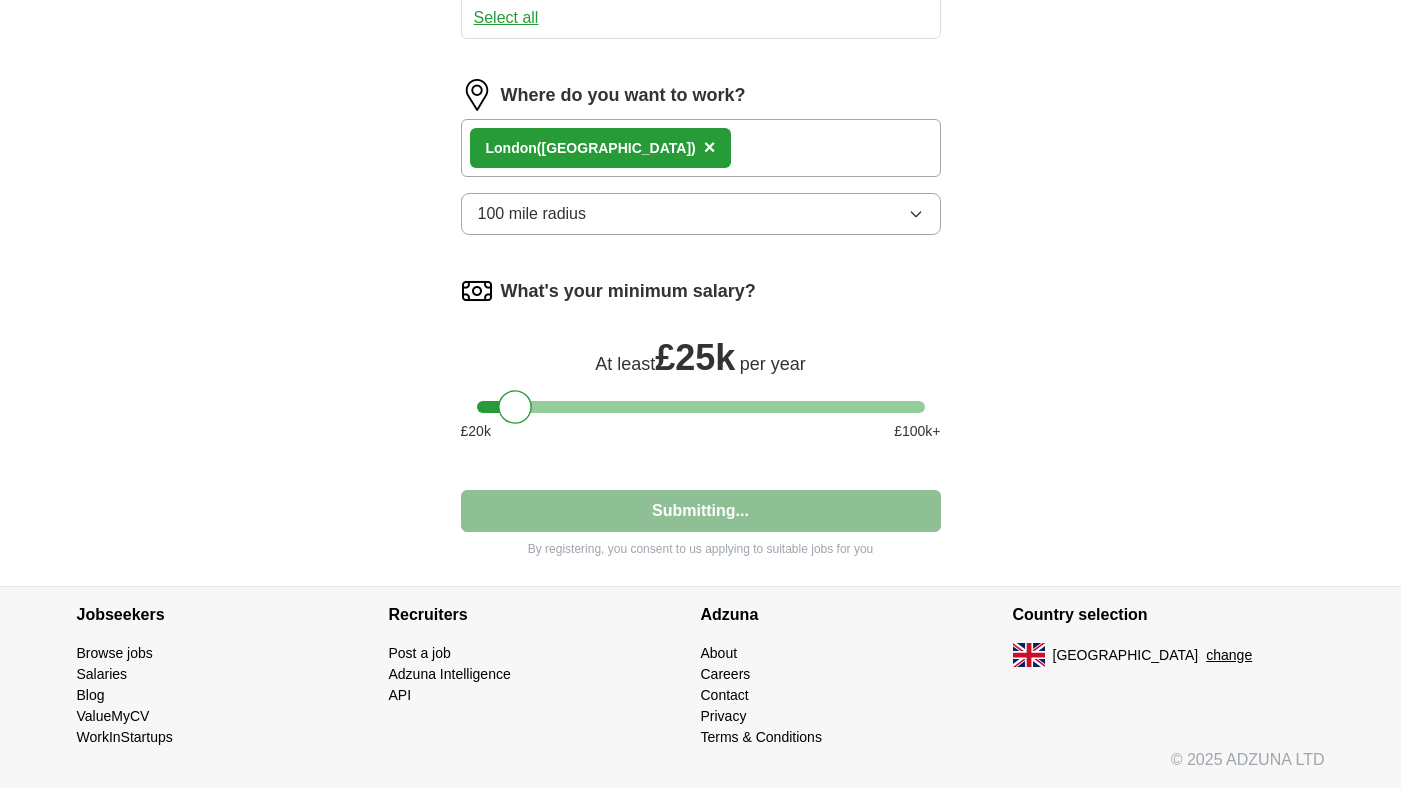 select on "**" 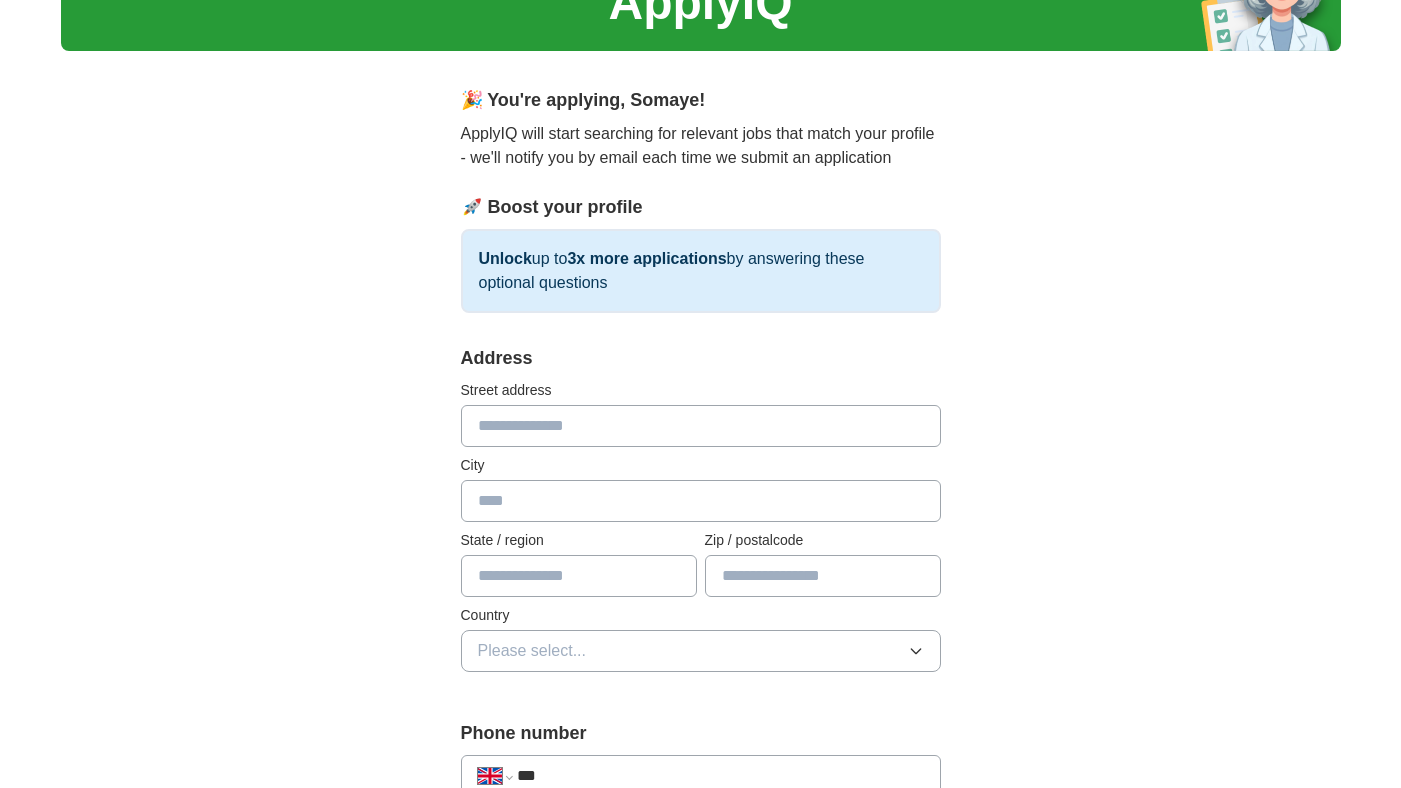 scroll, scrollTop: 90, scrollLeft: 0, axis: vertical 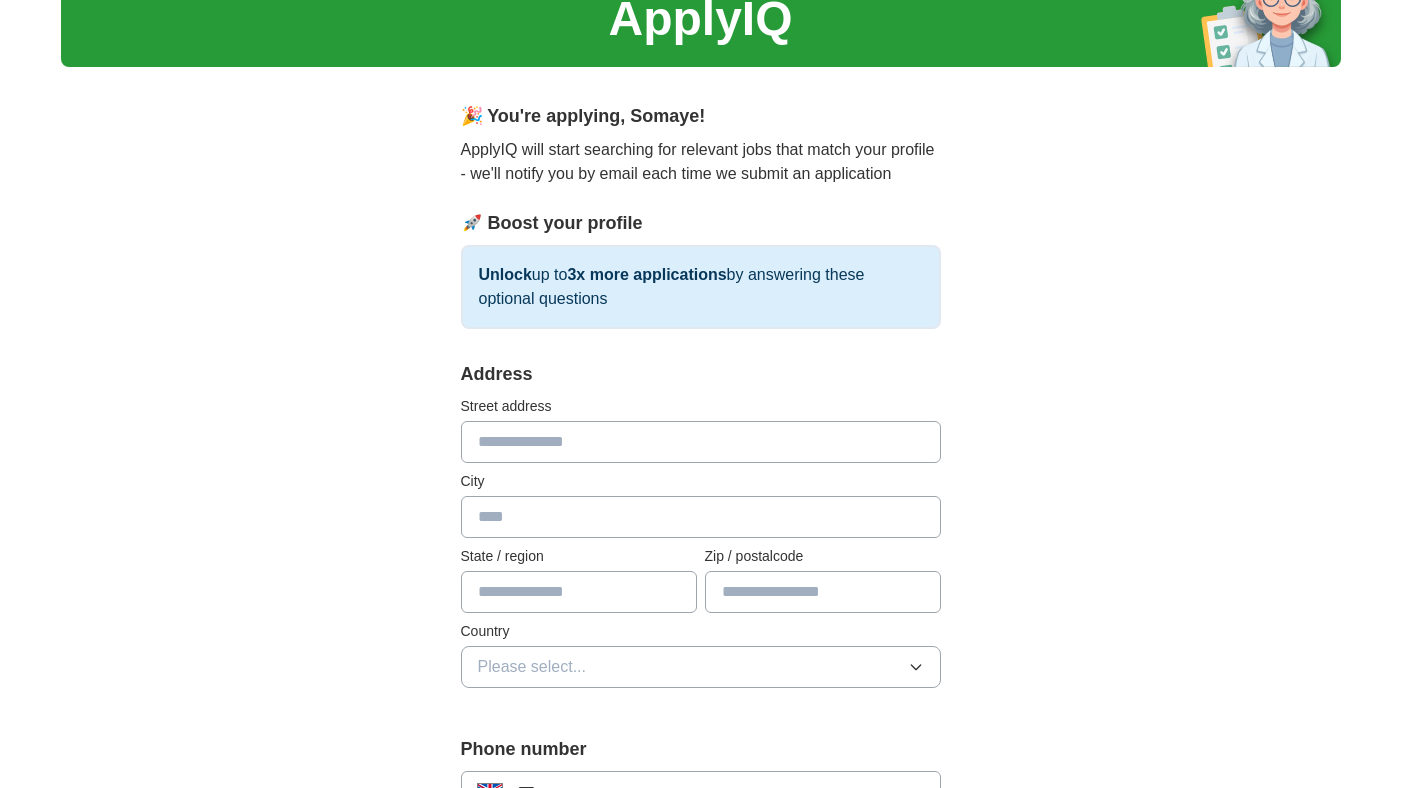 drag, startPoint x: 486, startPoint y: 378, endPoint x: 837, endPoint y: 412, distance: 352.64288 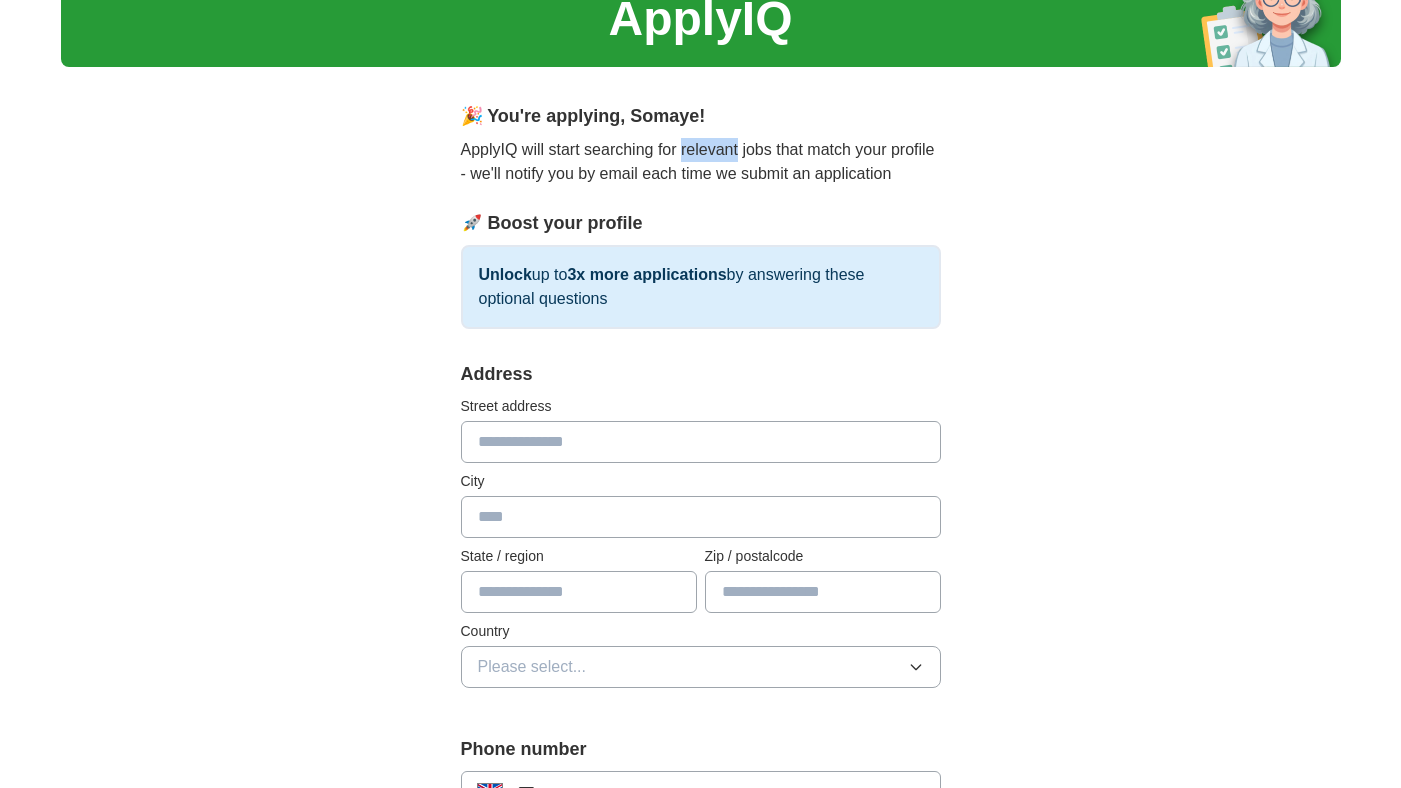 click on "ApplyIQ will start searching for relevant jobs that match your profile - we'll notify you by email each time we submit an application" at bounding box center (701, 162) 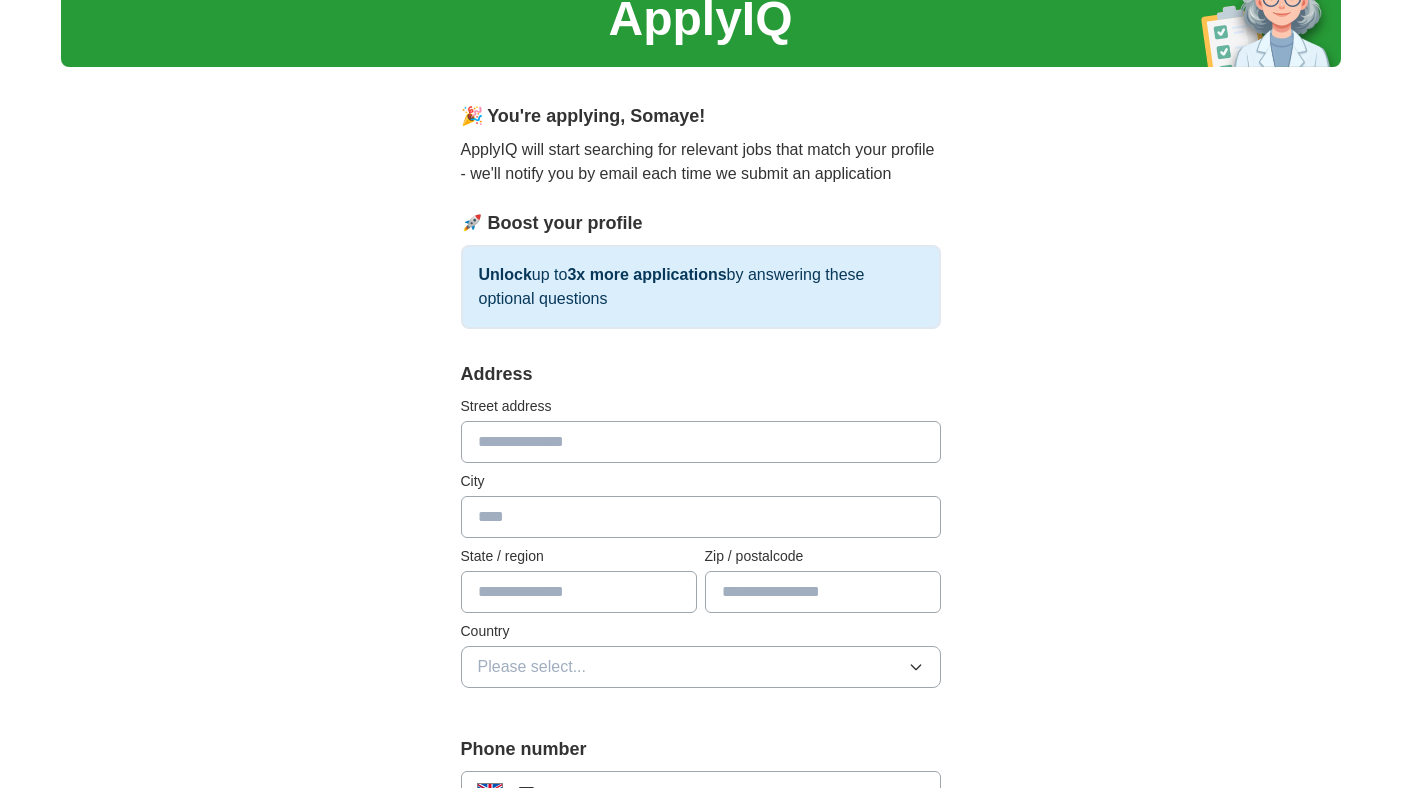 click at bounding box center [700, 1963] 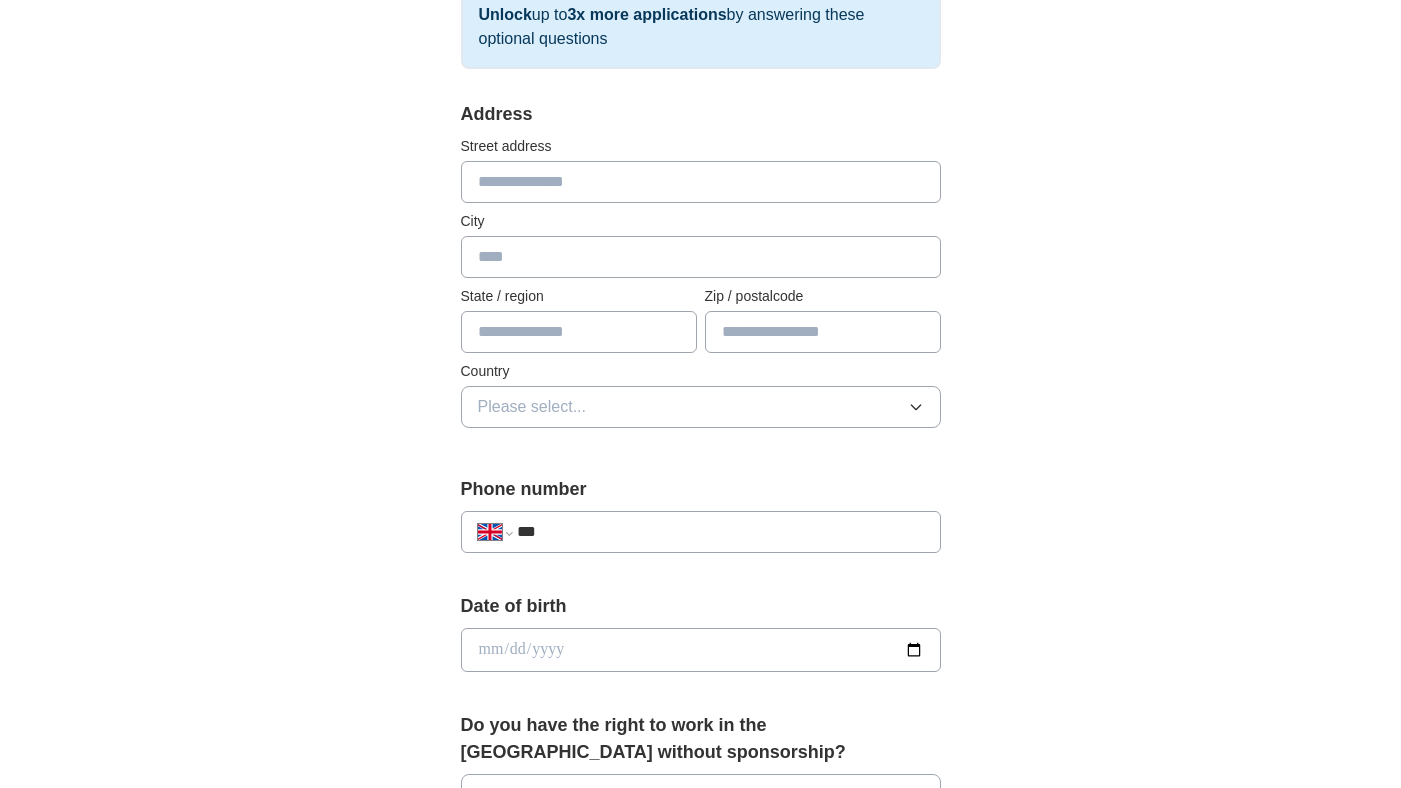 scroll, scrollTop: 351, scrollLeft: 0, axis: vertical 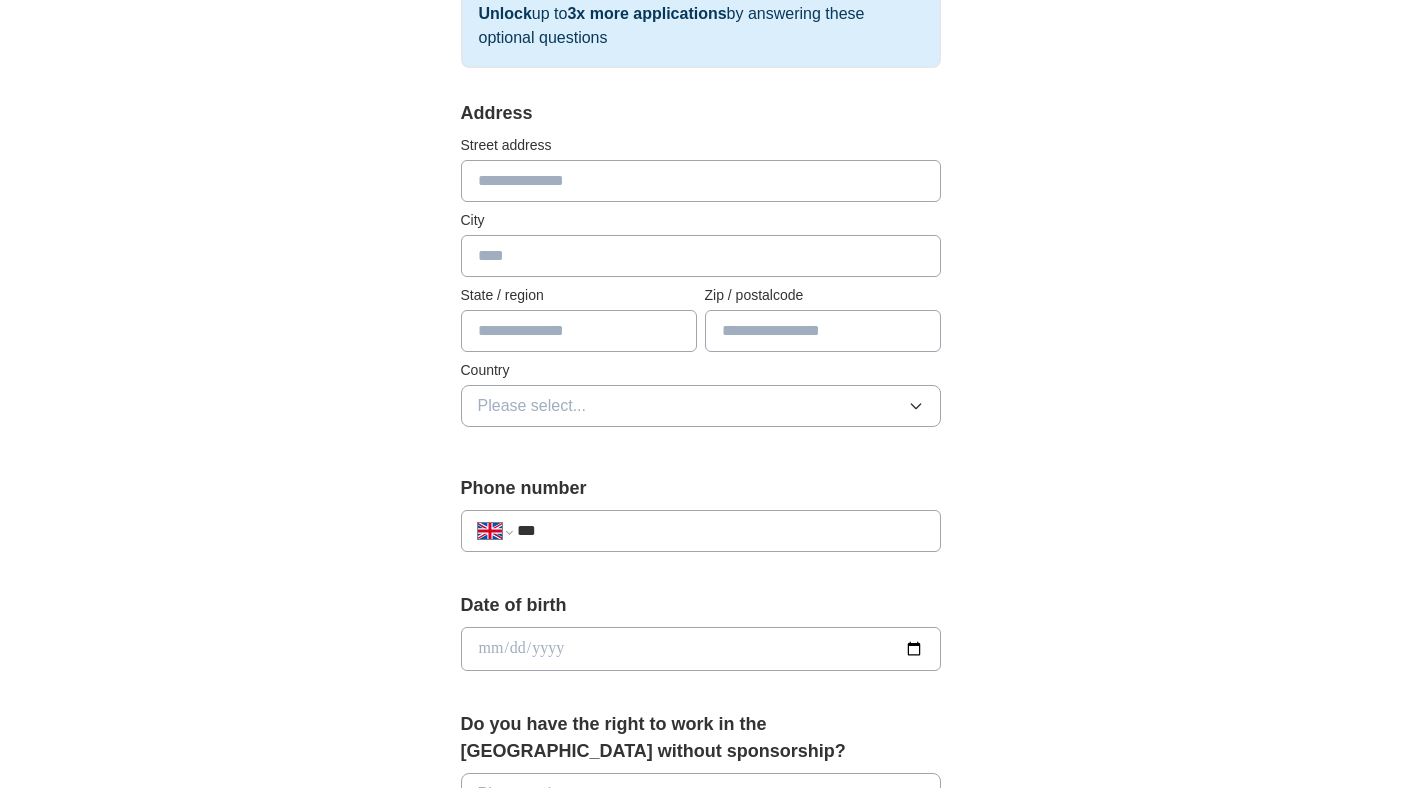 click at bounding box center [701, 181] 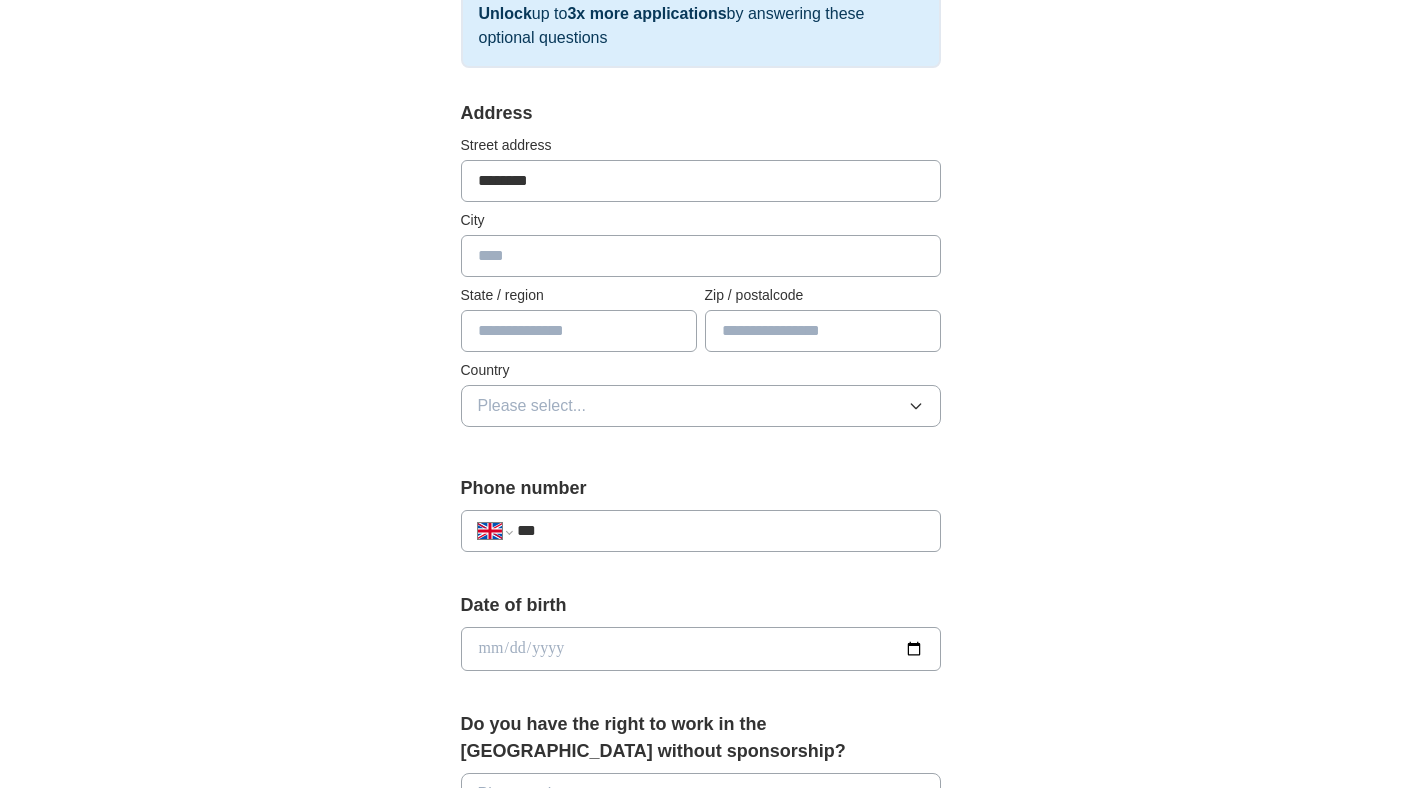 type on "********" 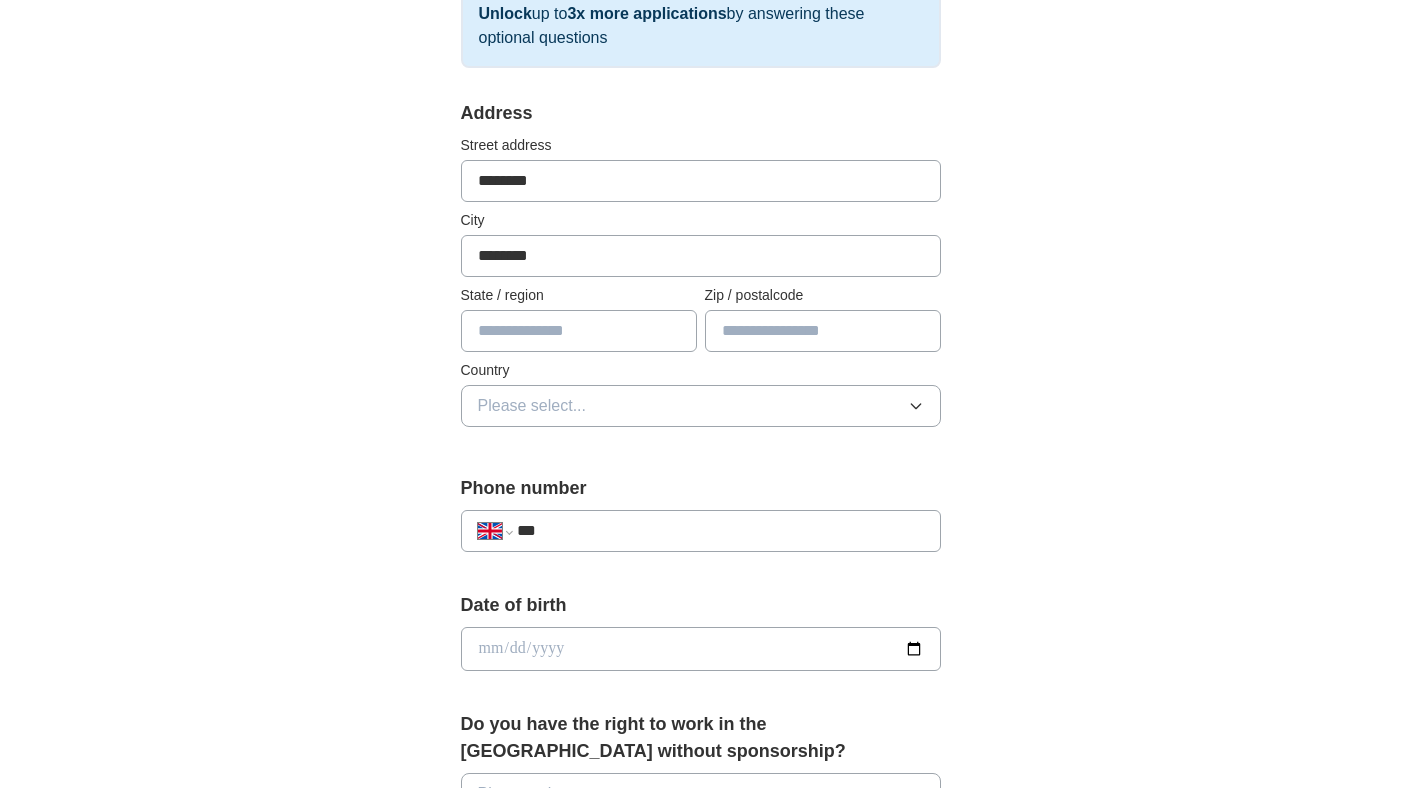 type on "******" 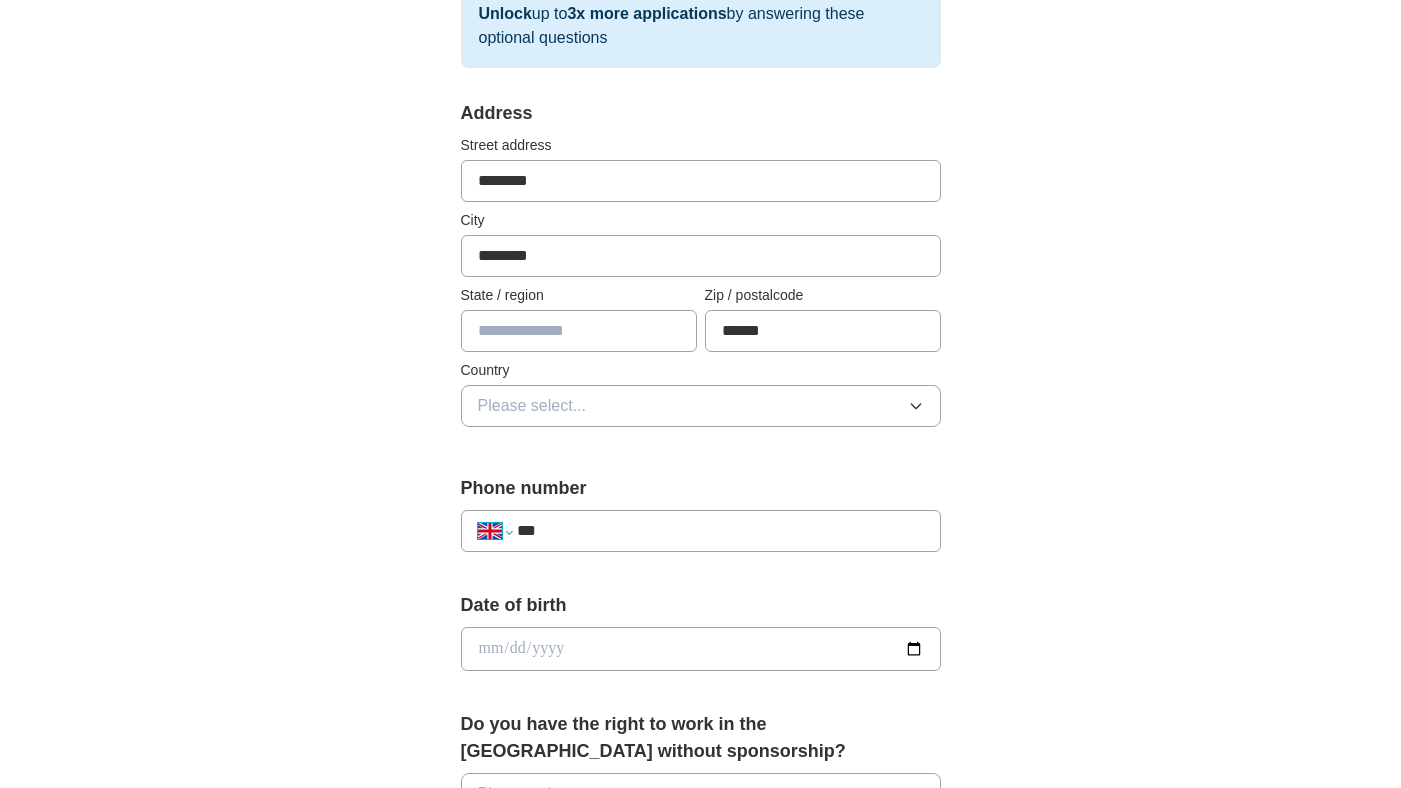 select on "**" 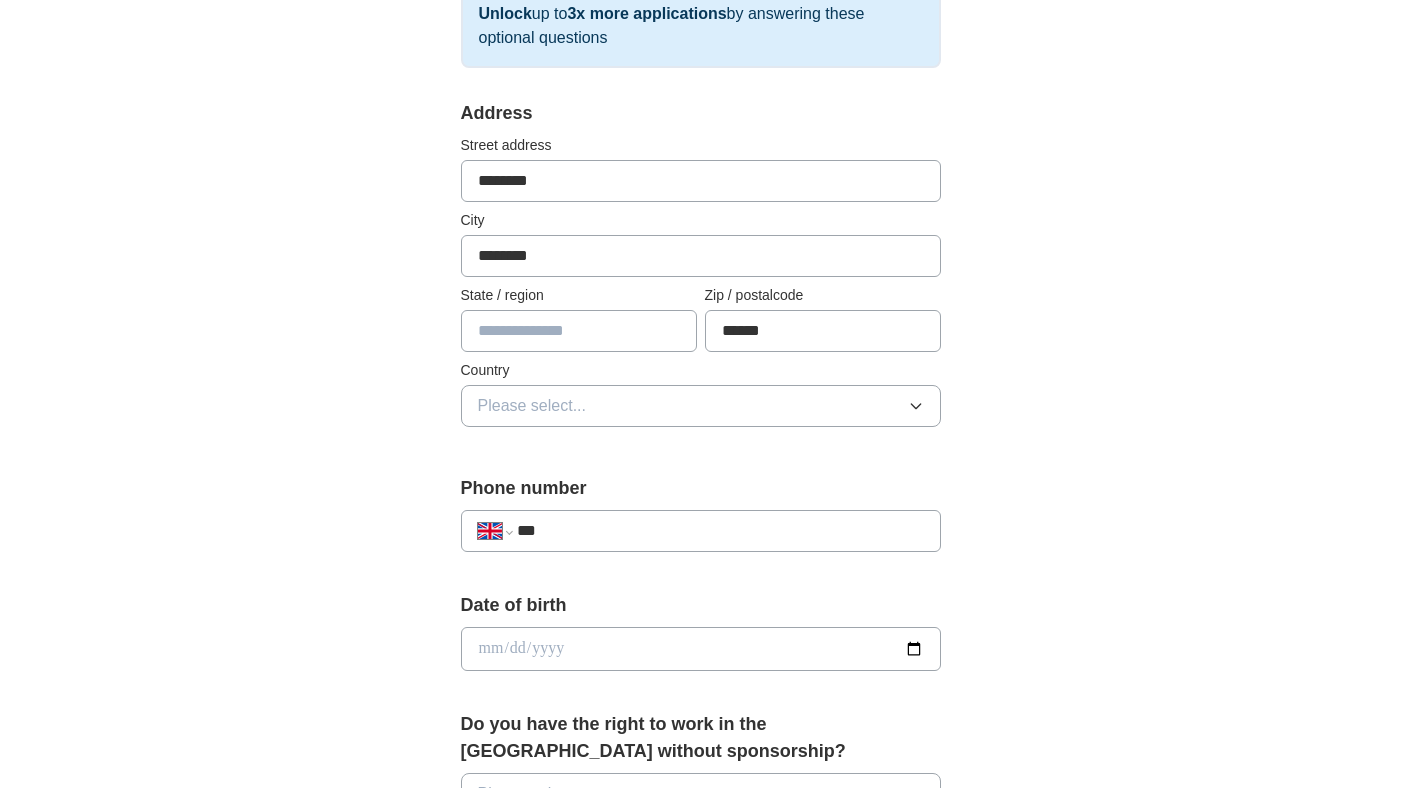 type on "***" 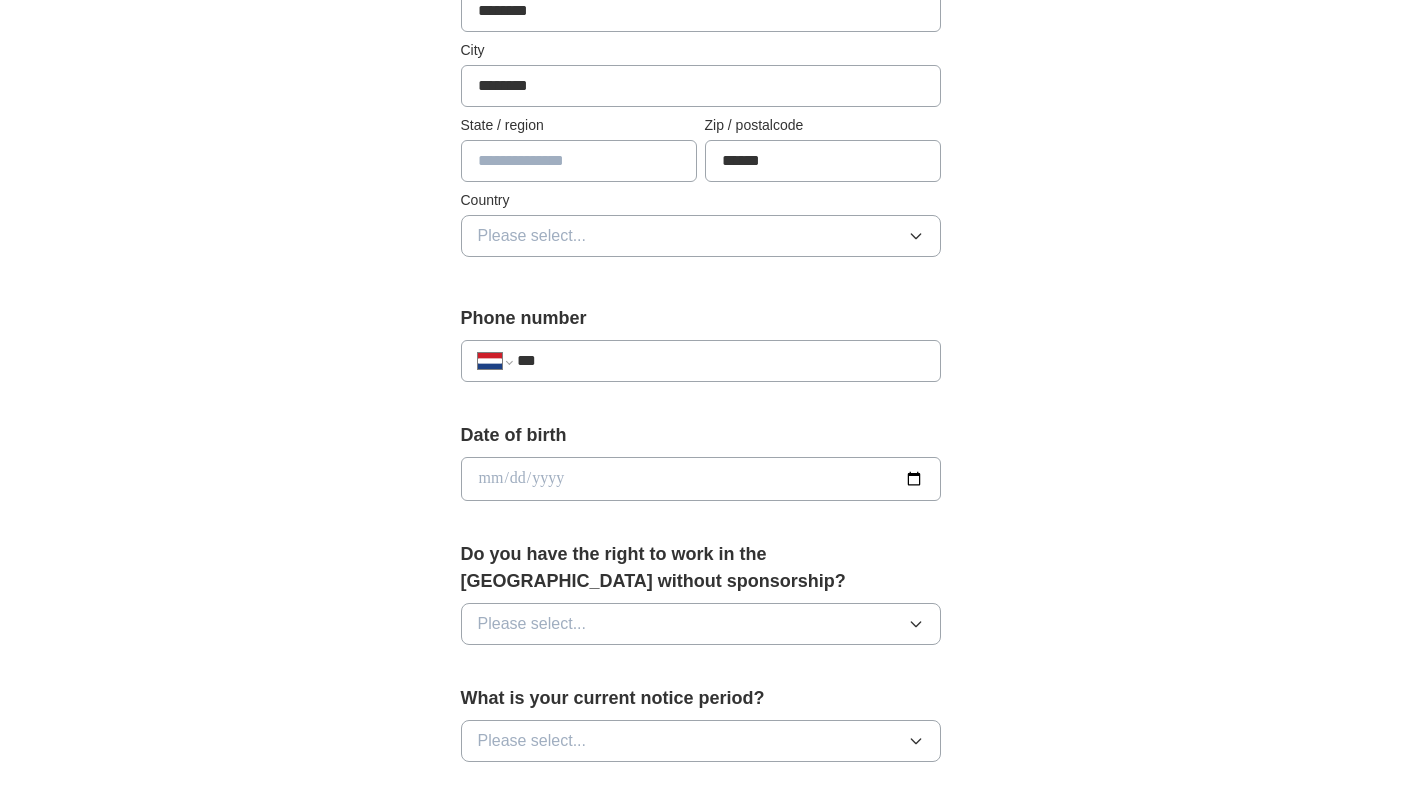 scroll, scrollTop: 532, scrollLeft: 0, axis: vertical 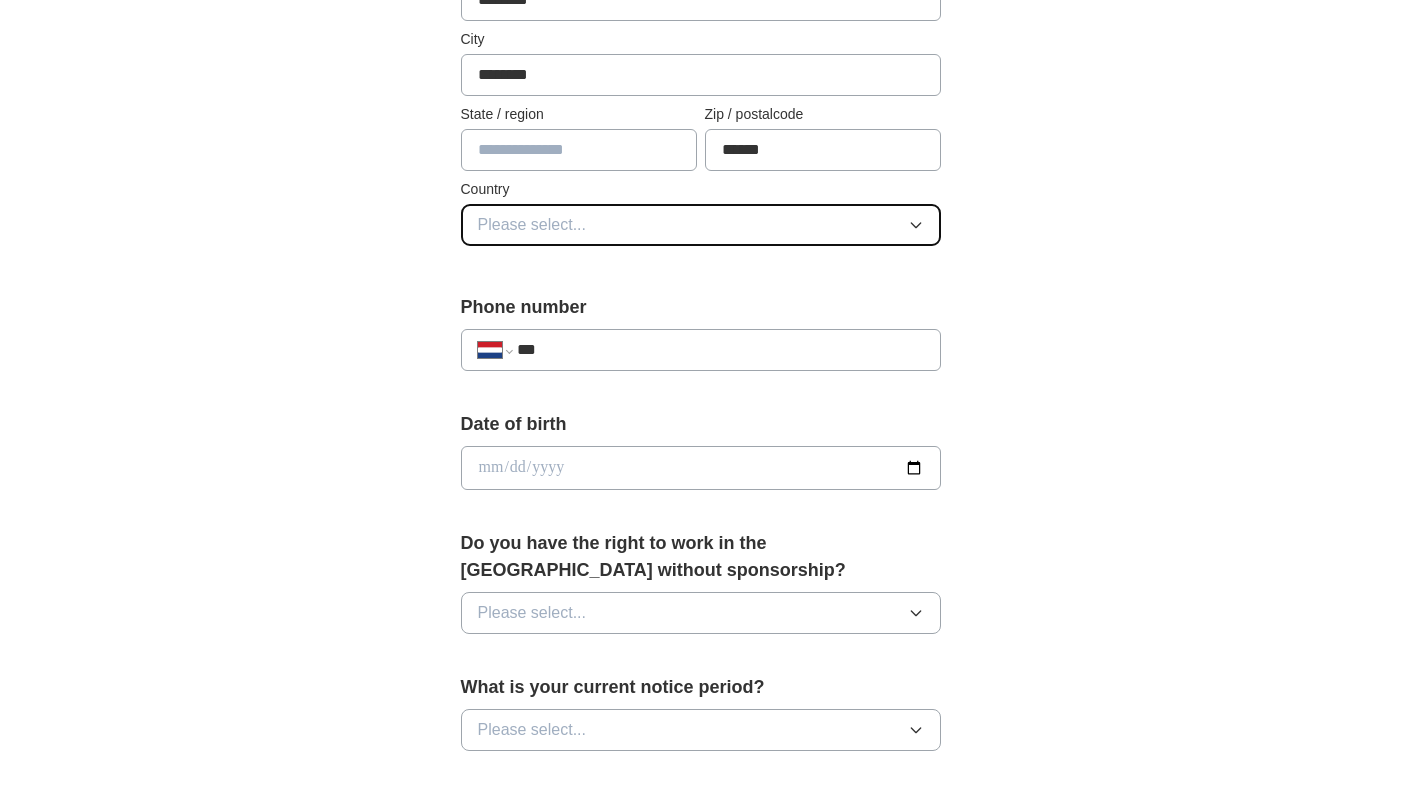 click on "Please select..." at bounding box center (532, 225) 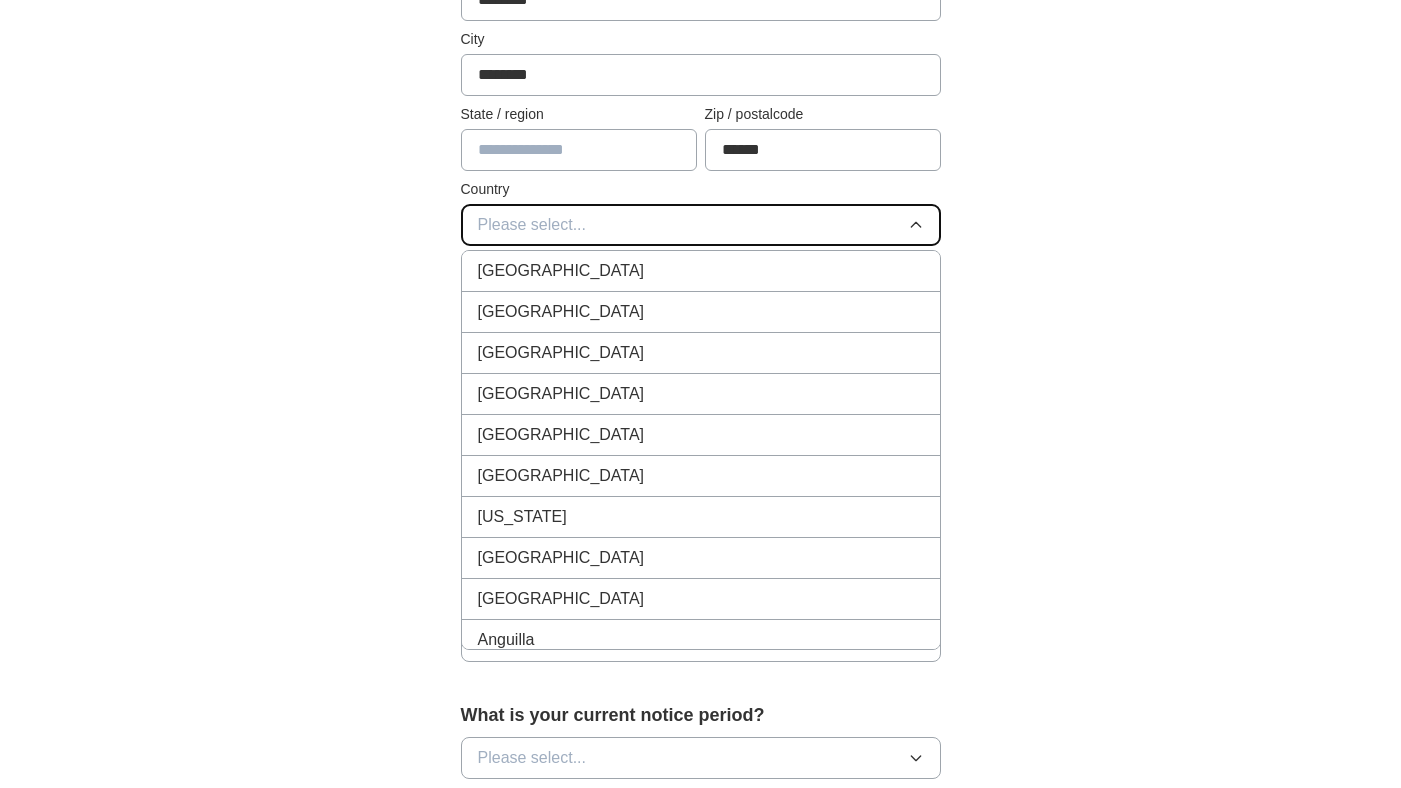 type 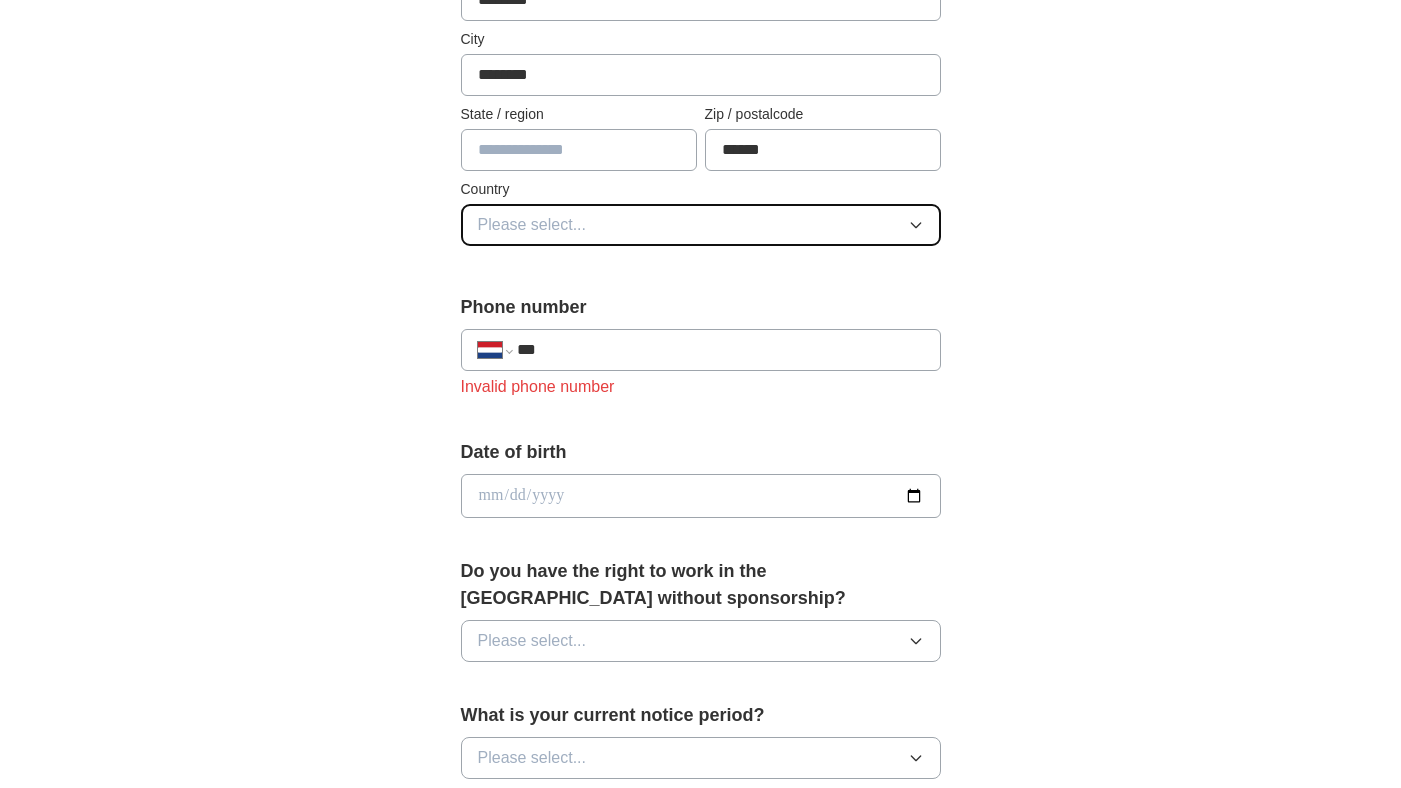 click on "Please select..." at bounding box center [532, 225] 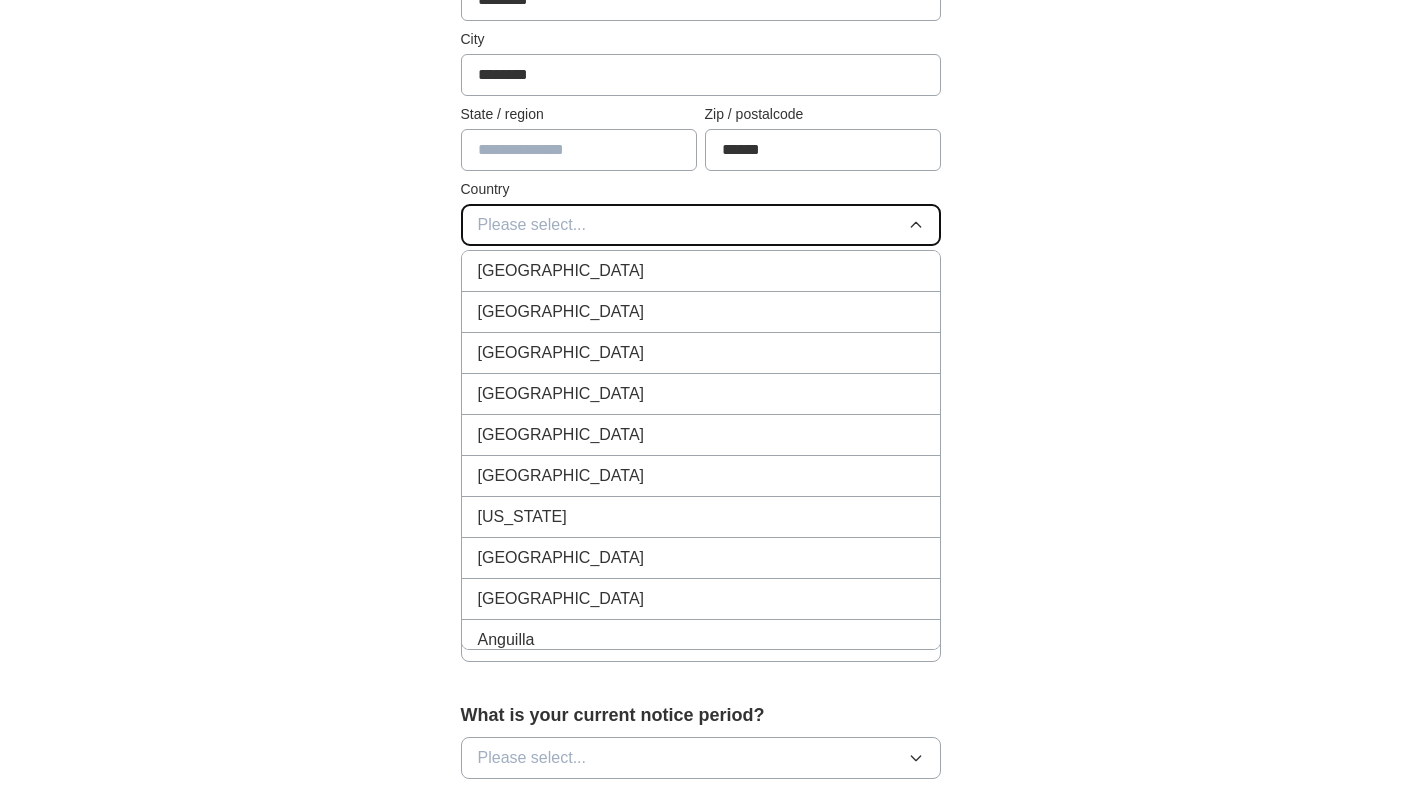click on "Please select..." at bounding box center (532, 225) 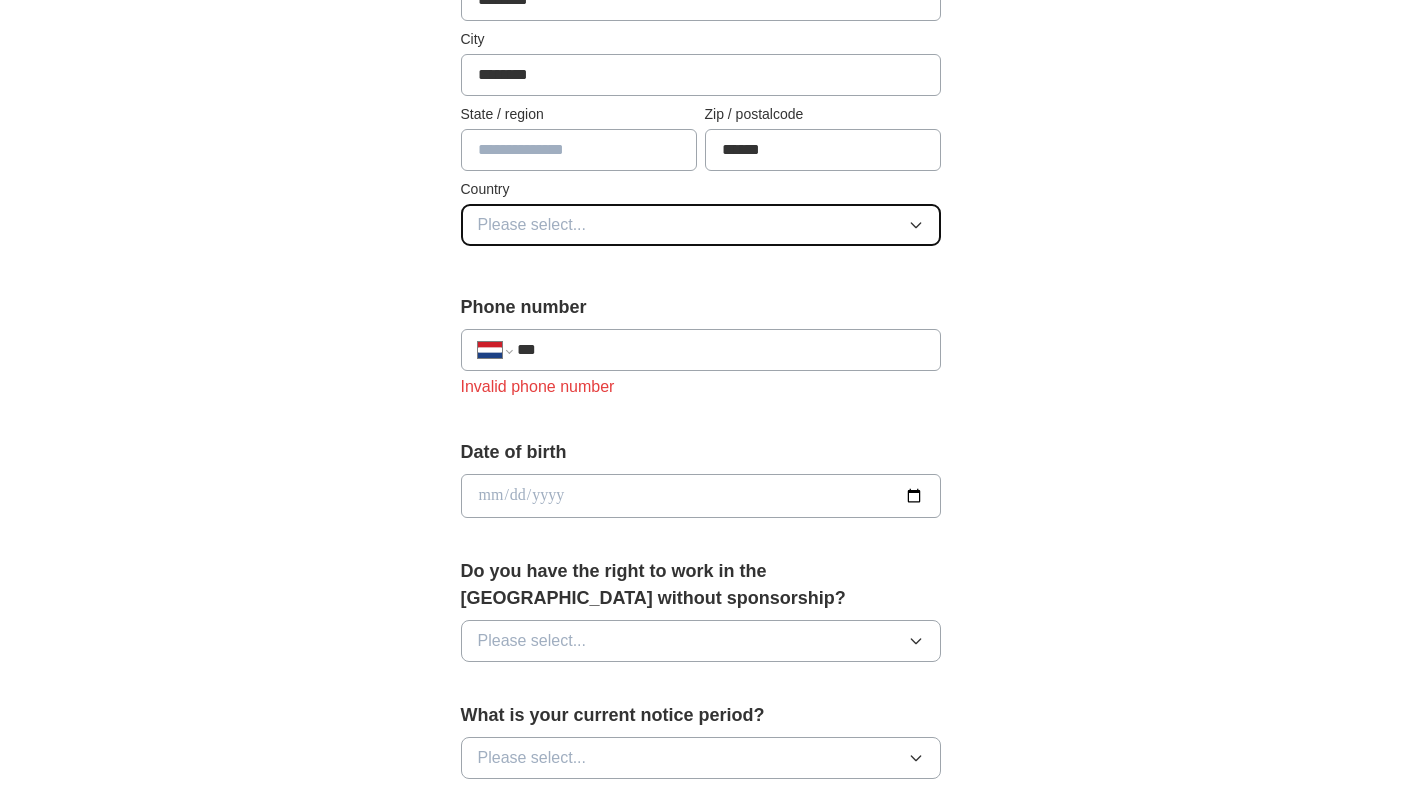 click on "Please select..." at bounding box center (532, 225) 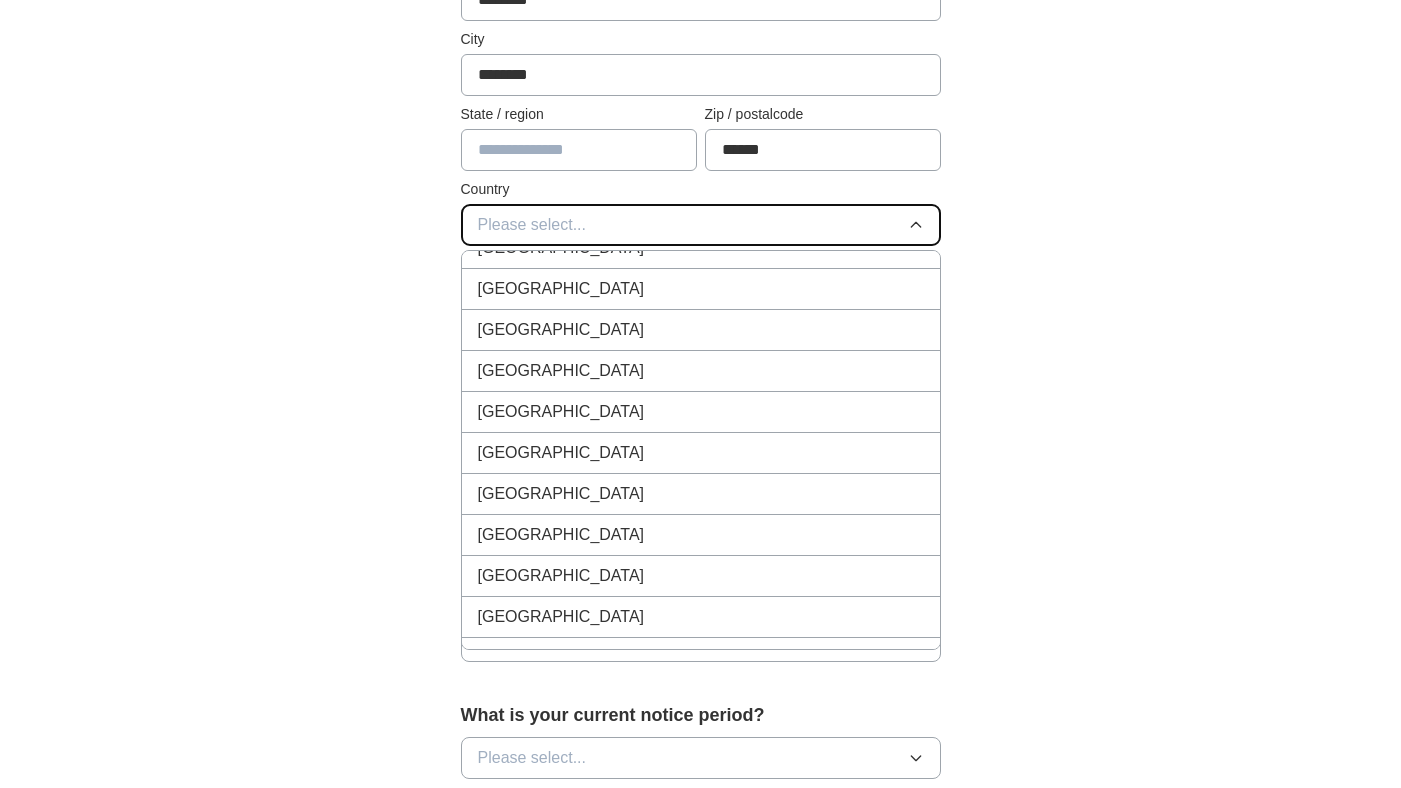 scroll, scrollTop: 7892, scrollLeft: 0, axis: vertical 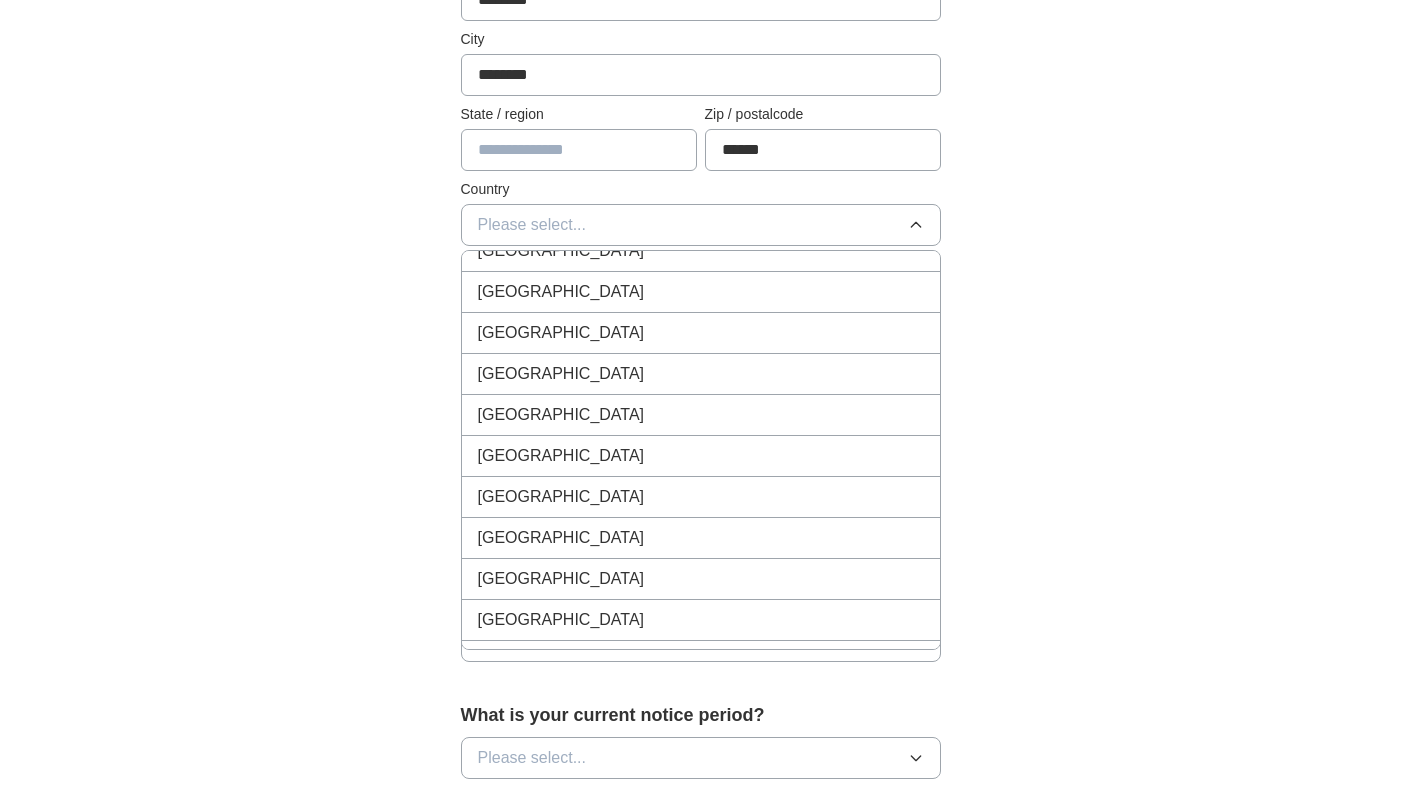 click on "[GEOGRAPHIC_DATA]" at bounding box center [561, -1225] 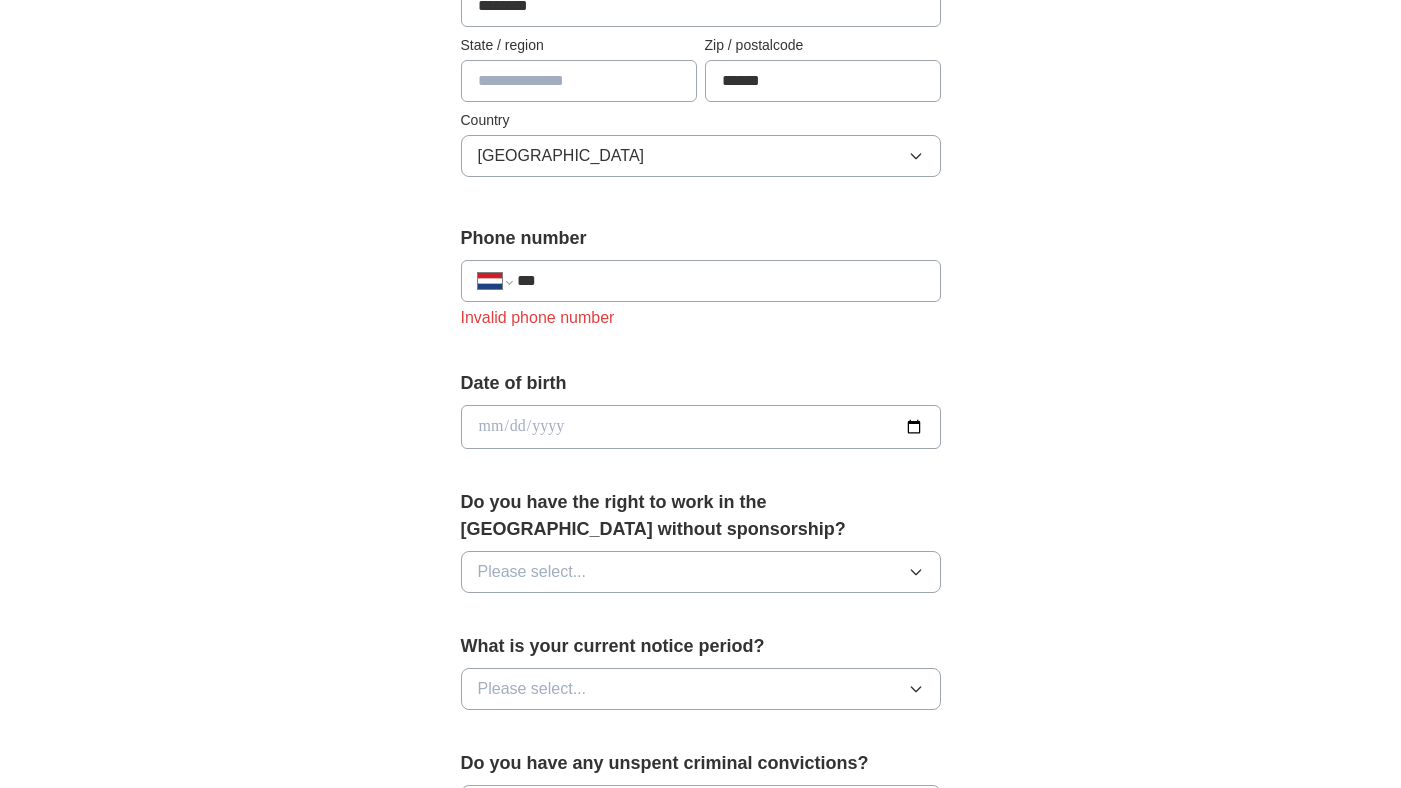 scroll, scrollTop: 605, scrollLeft: 0, axis: vertical 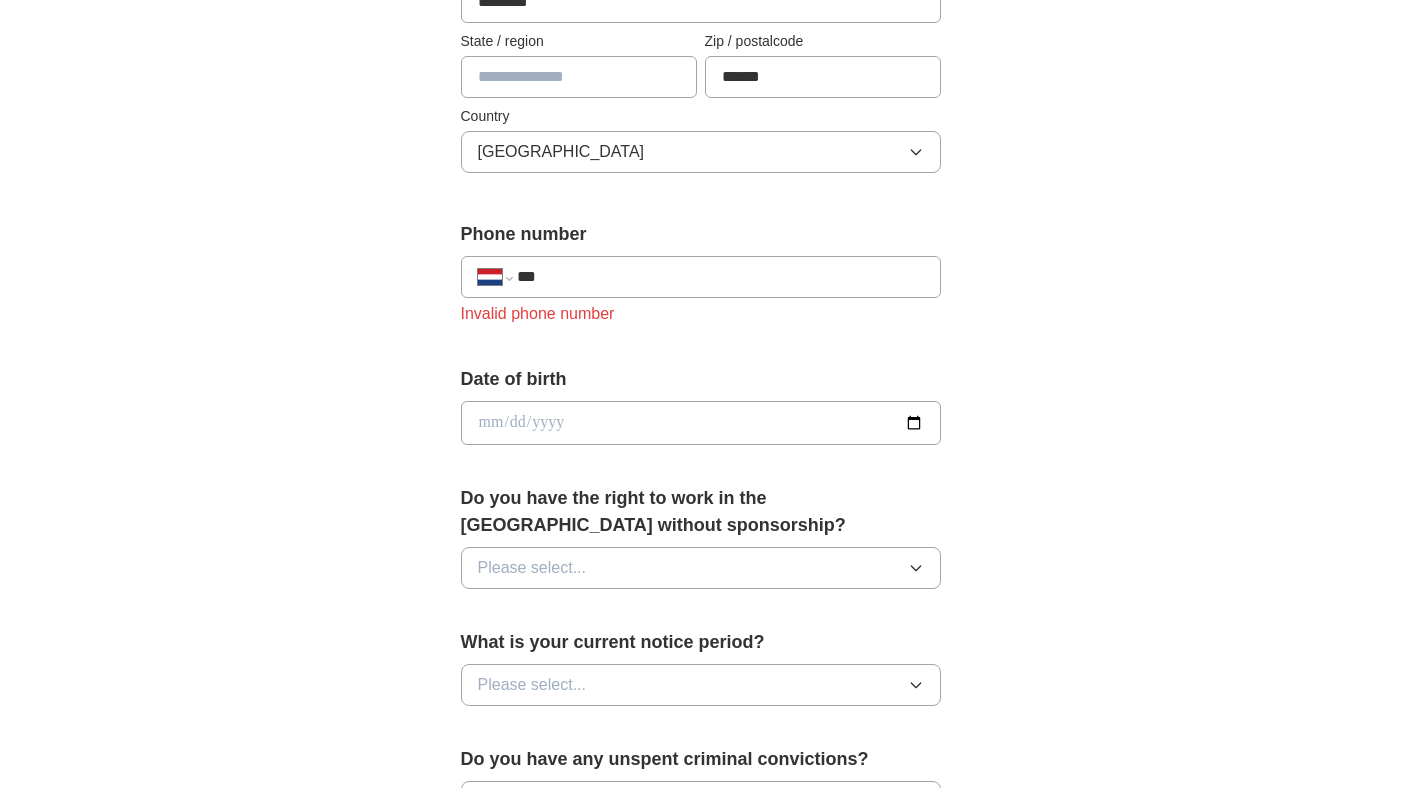 click on "***" at bounding box center (720, 277) 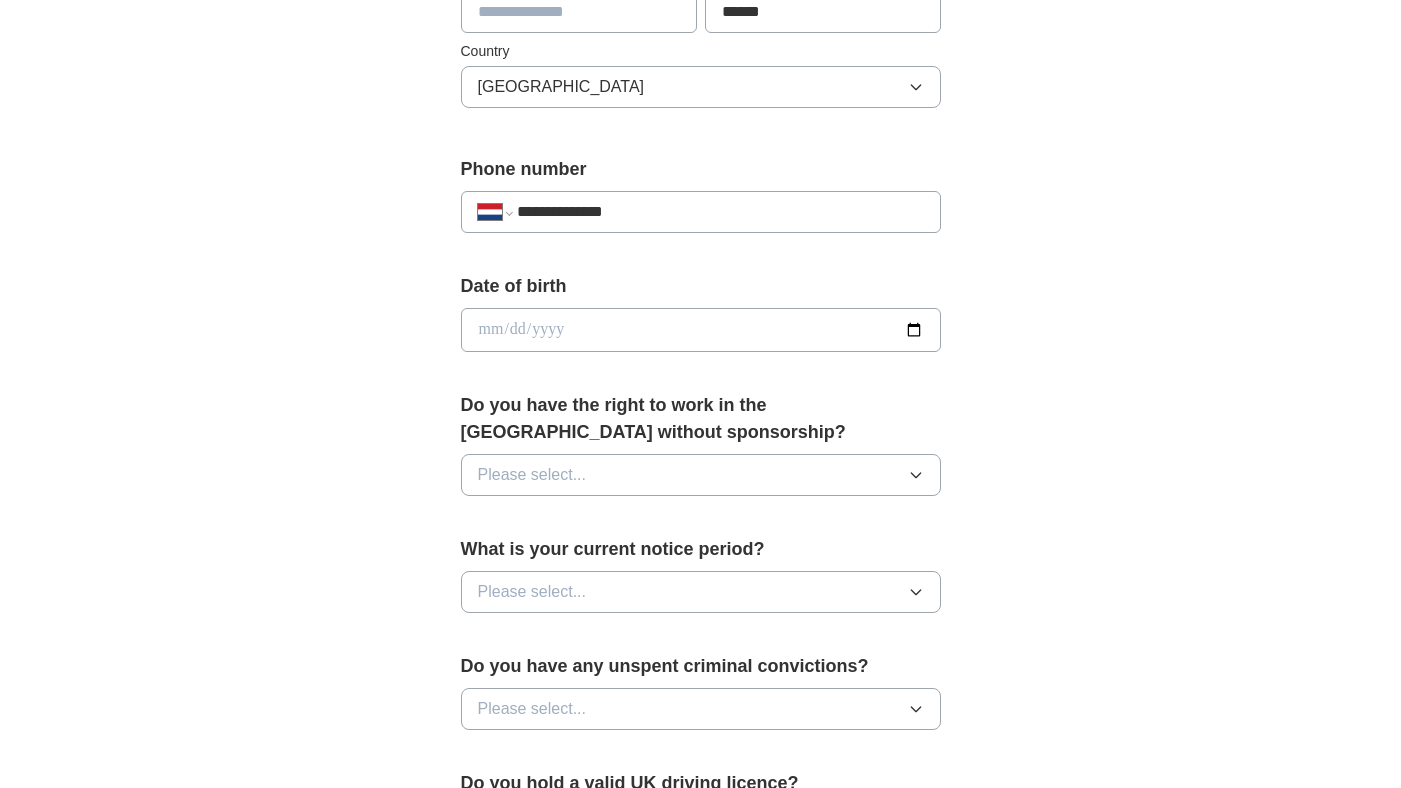 scroll, scrollTop: 677, scrollLeft: 0, axis: vertical 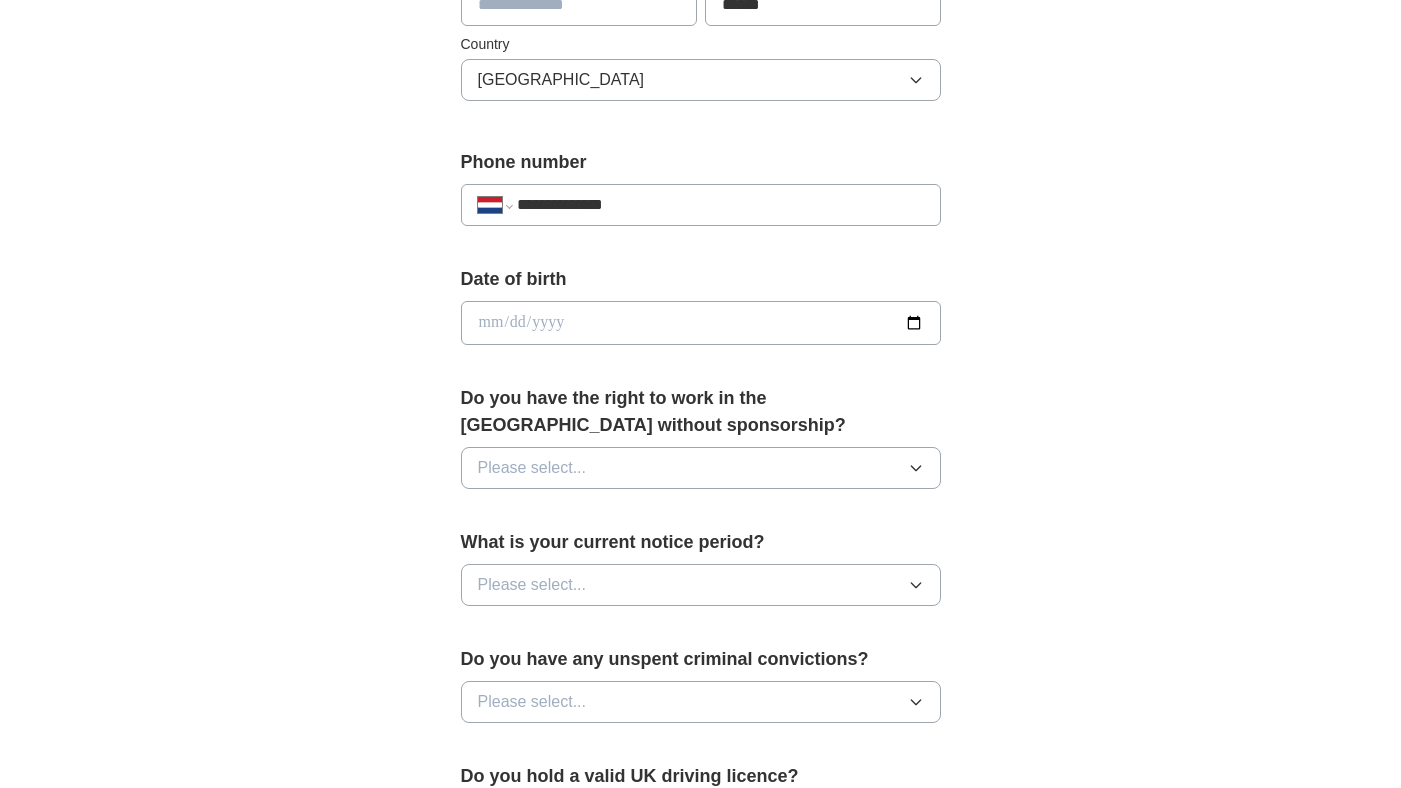 click at bounding box center (701, 323) 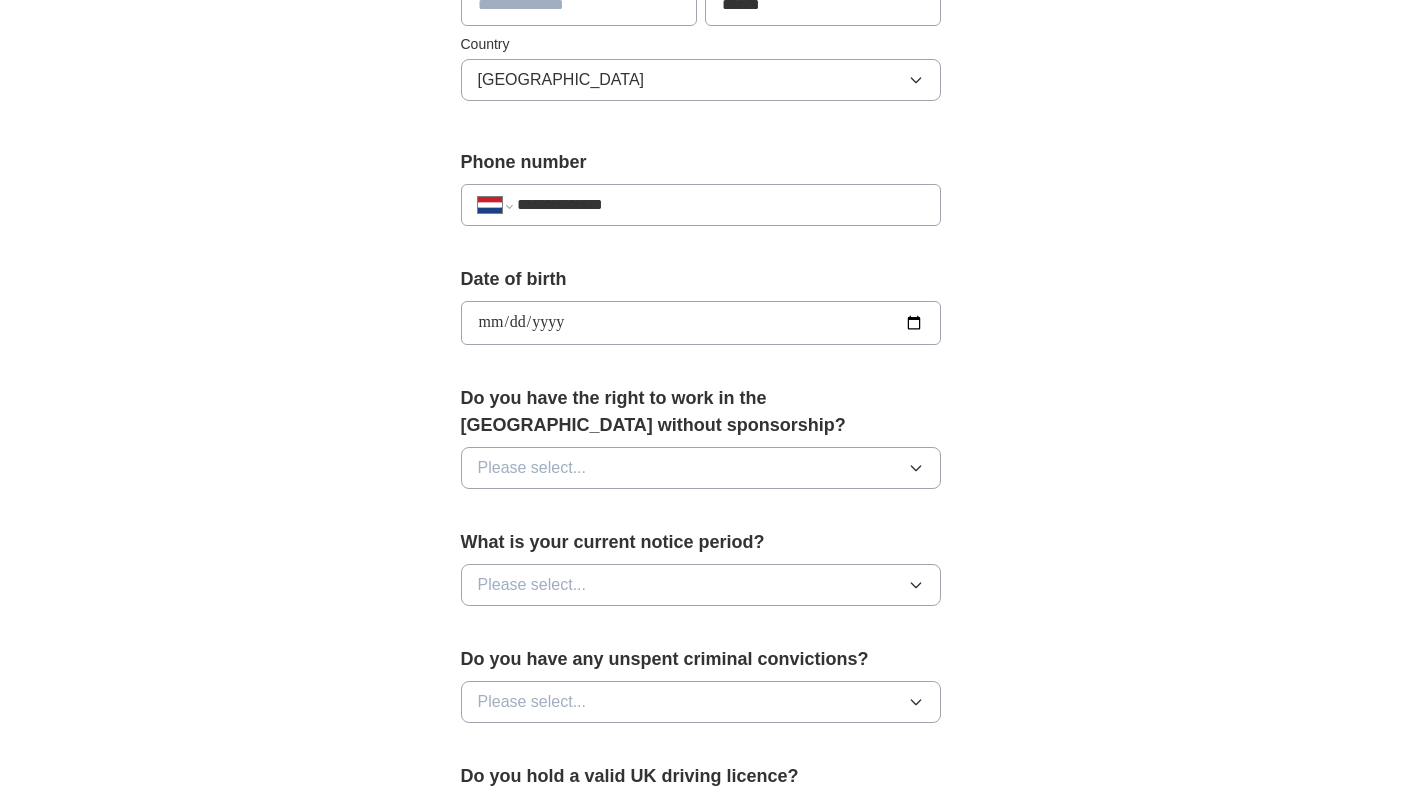 type on "**********" 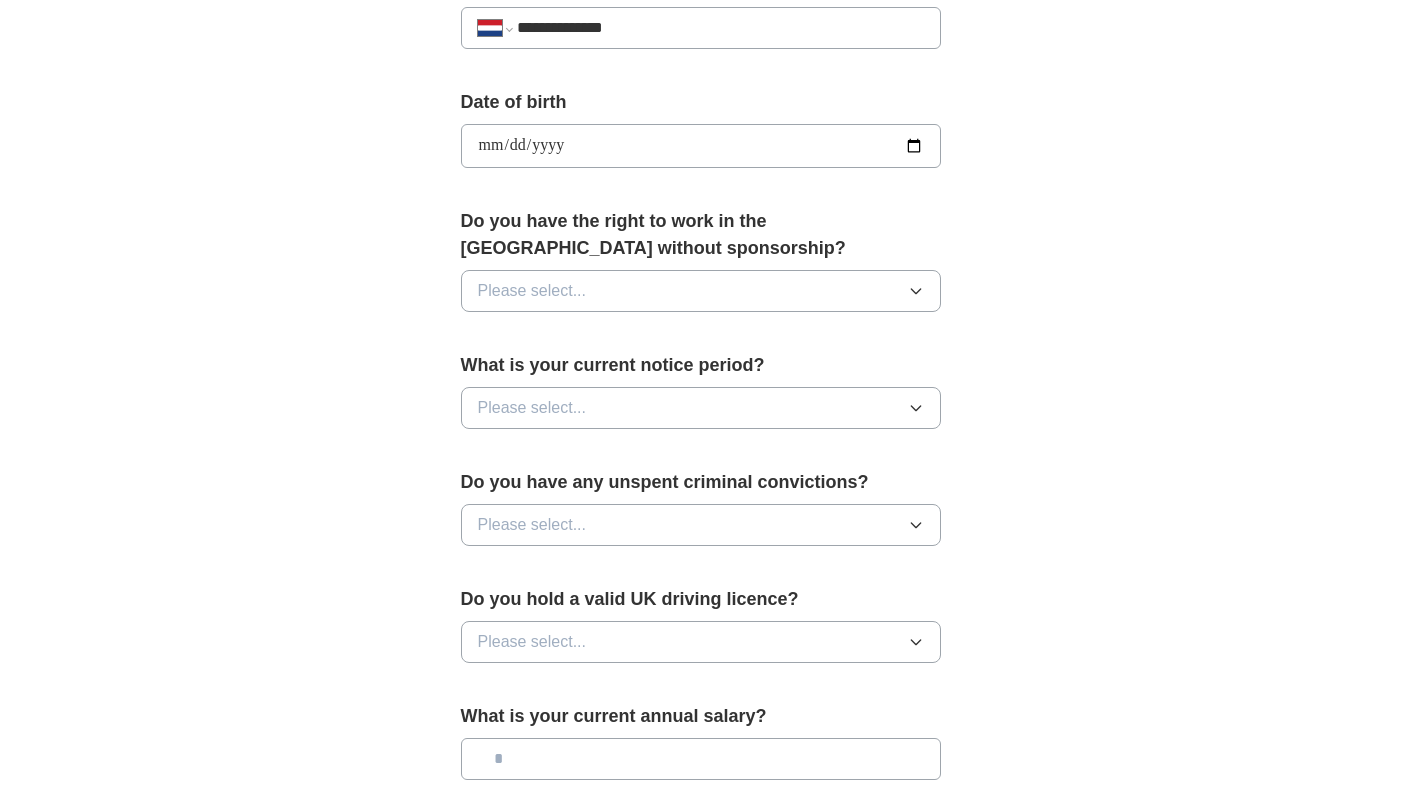 scroll, scrollTop: 858, scrollLeft: 0, axis: vertical 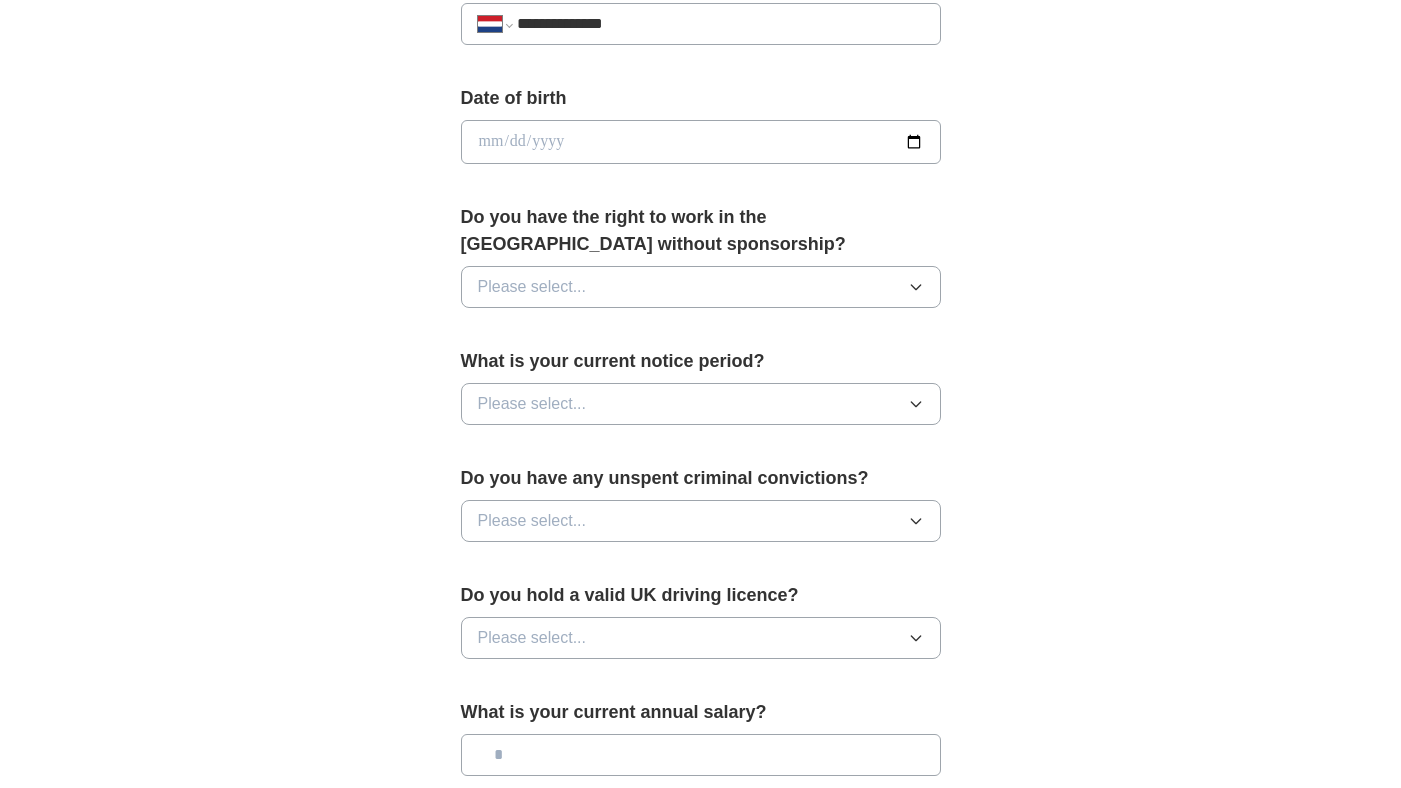 click at bounding box center [701, 142] 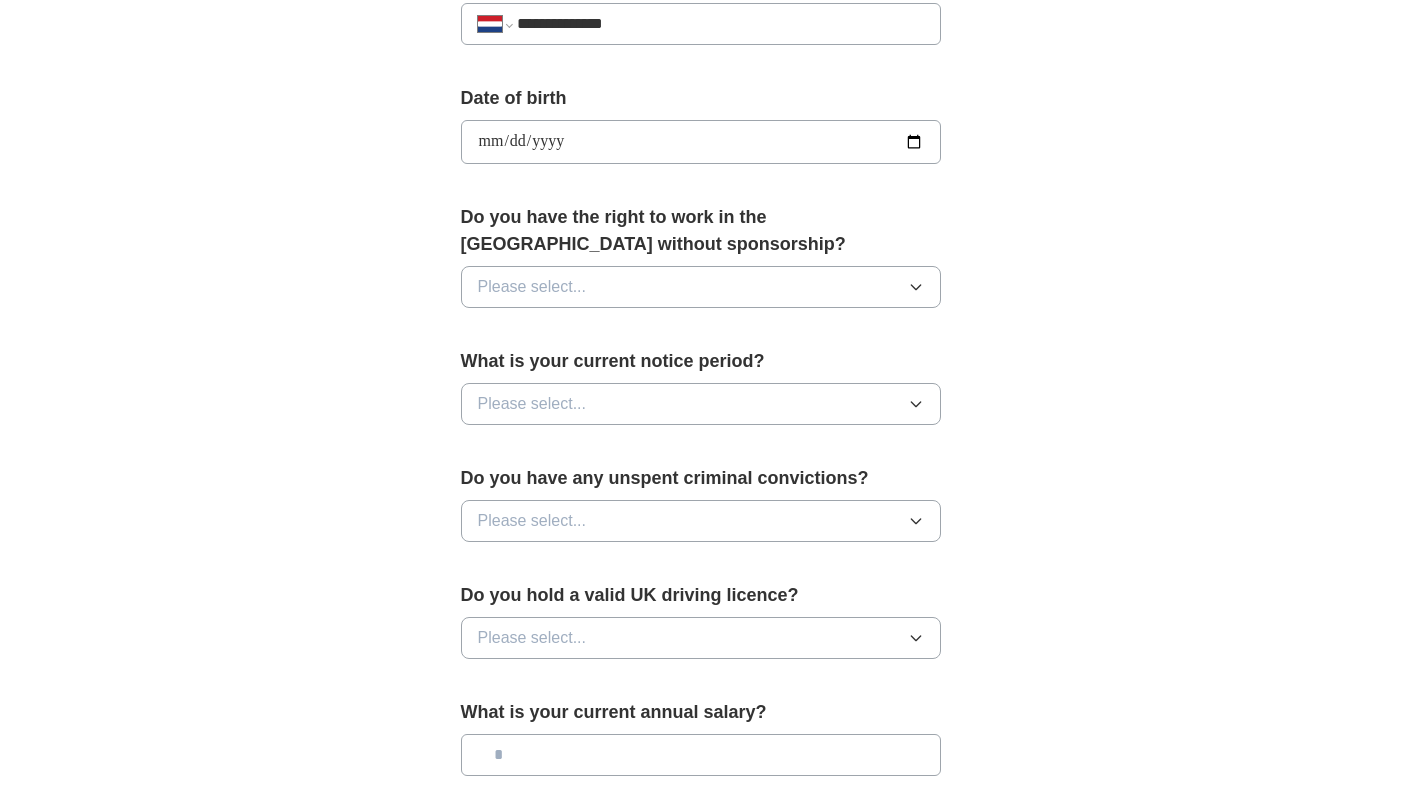 type on "**********" 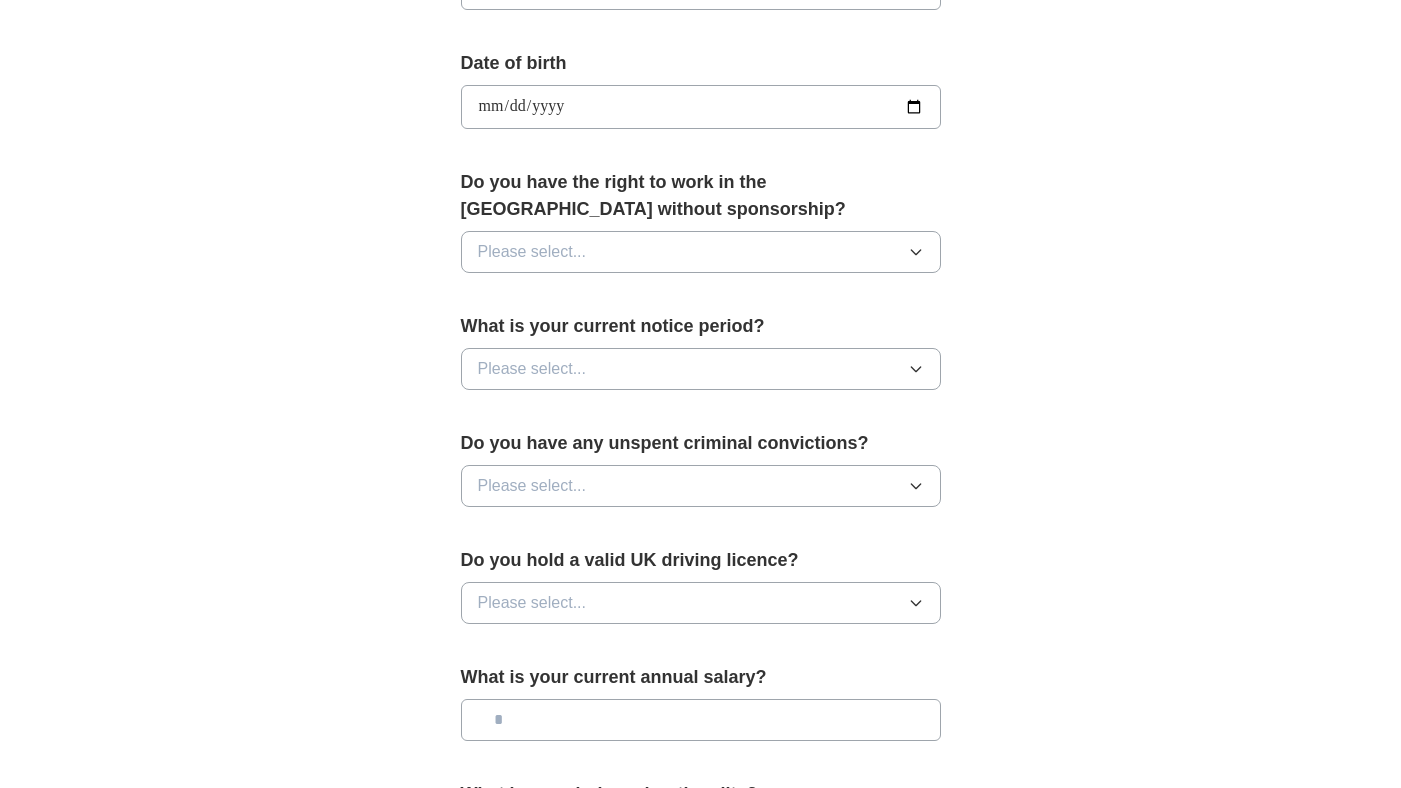 scroll, scrollTop: 904, scrollLeft: 0, axis: vertical 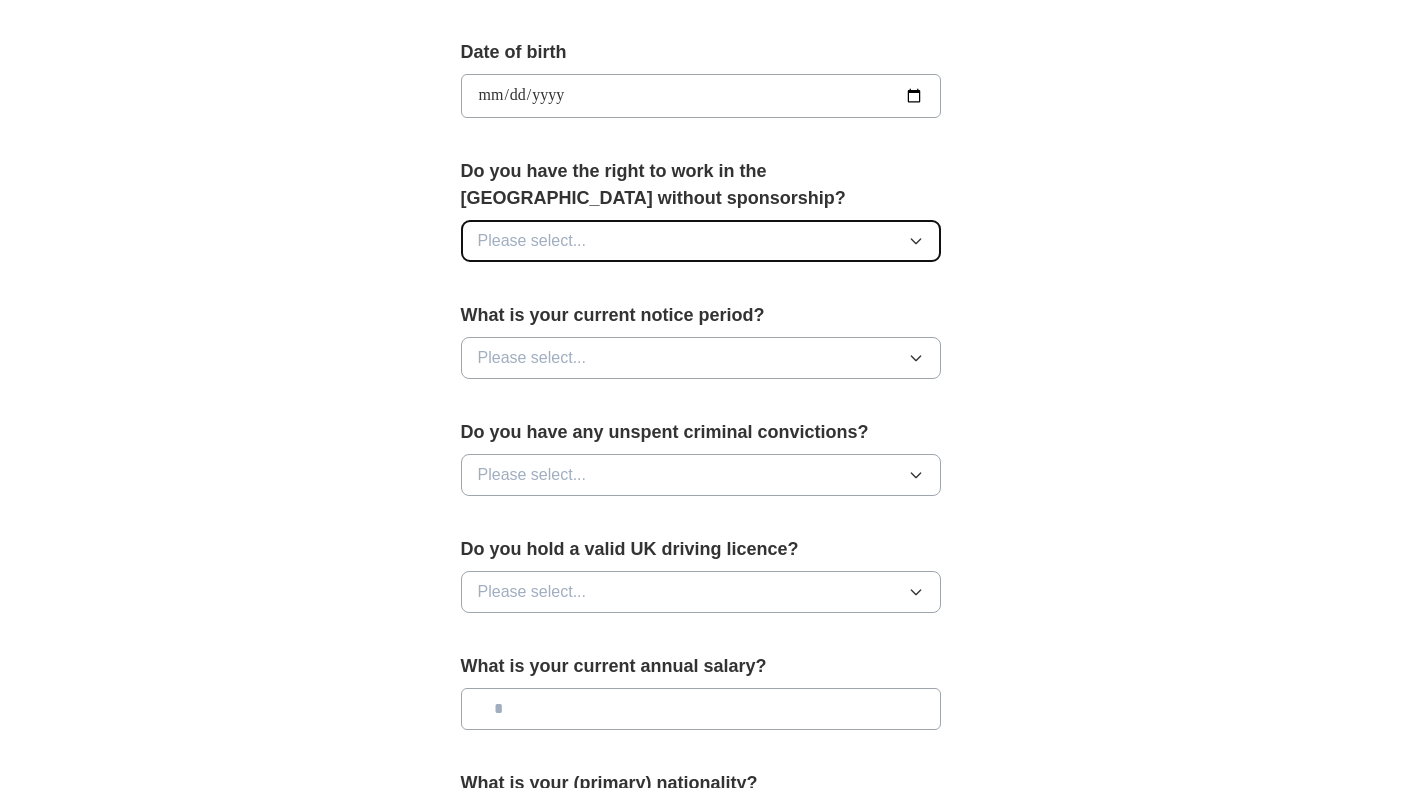 click 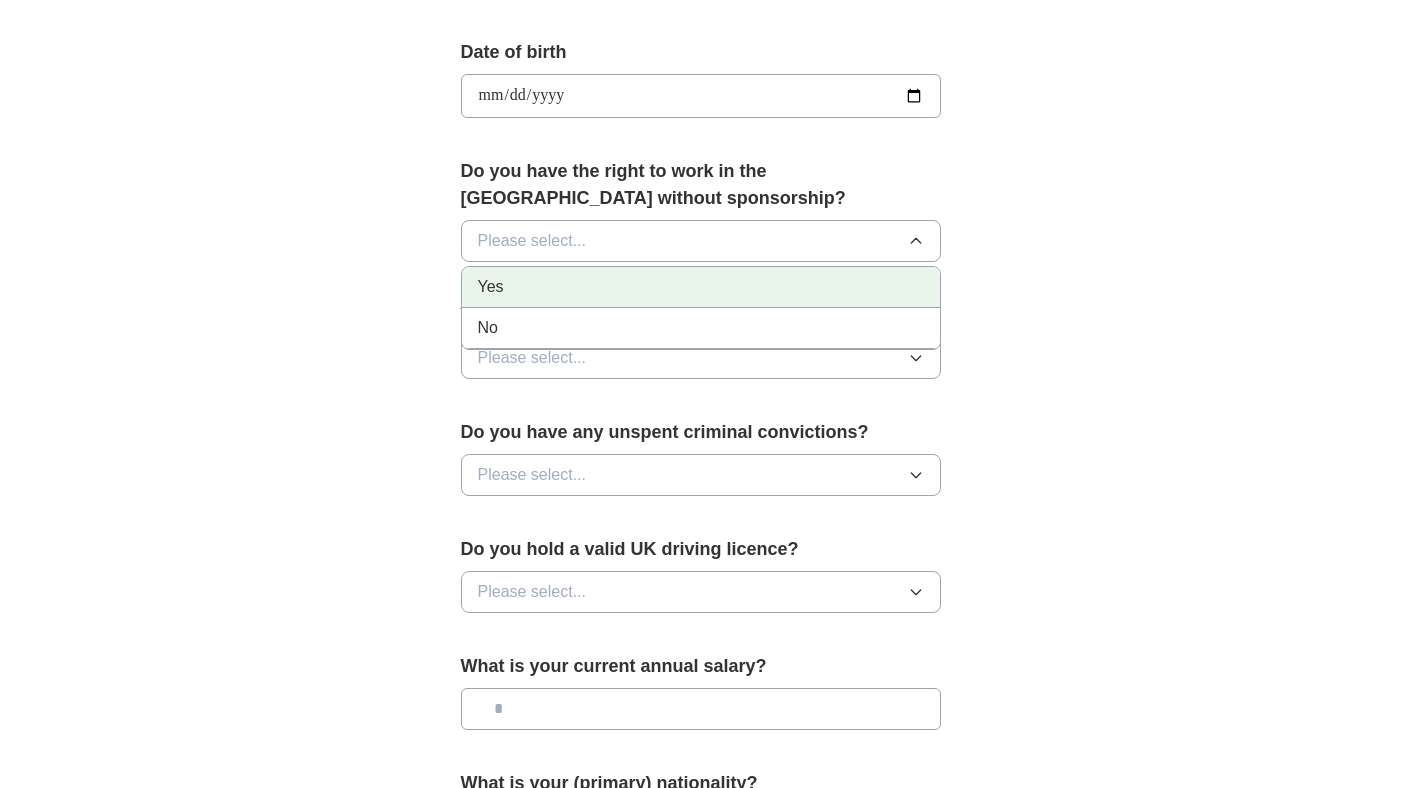click on "Yes" at bounding box center [701, 287] 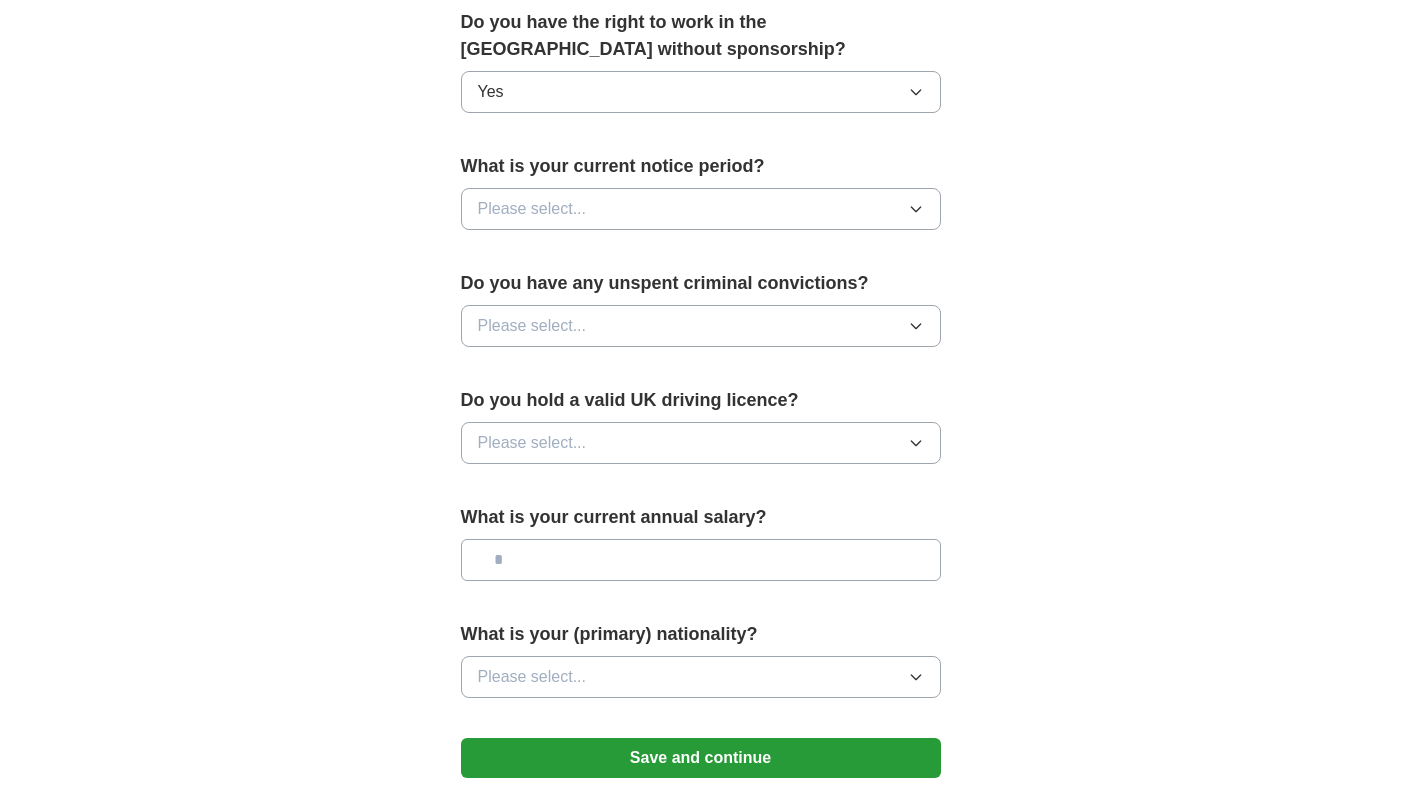 scroll, scrollTop: 1061, scrollLeft: 0, axis: vertical 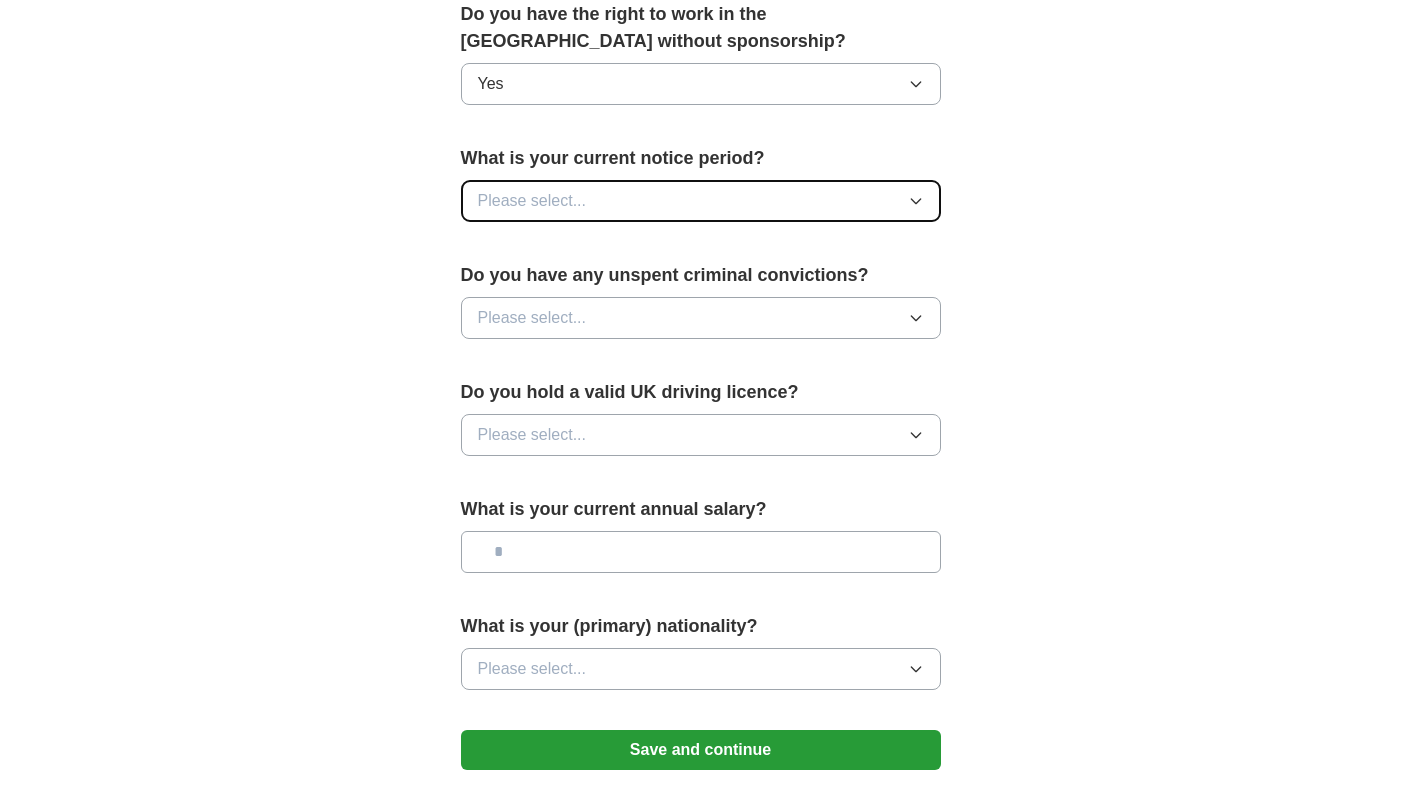 click 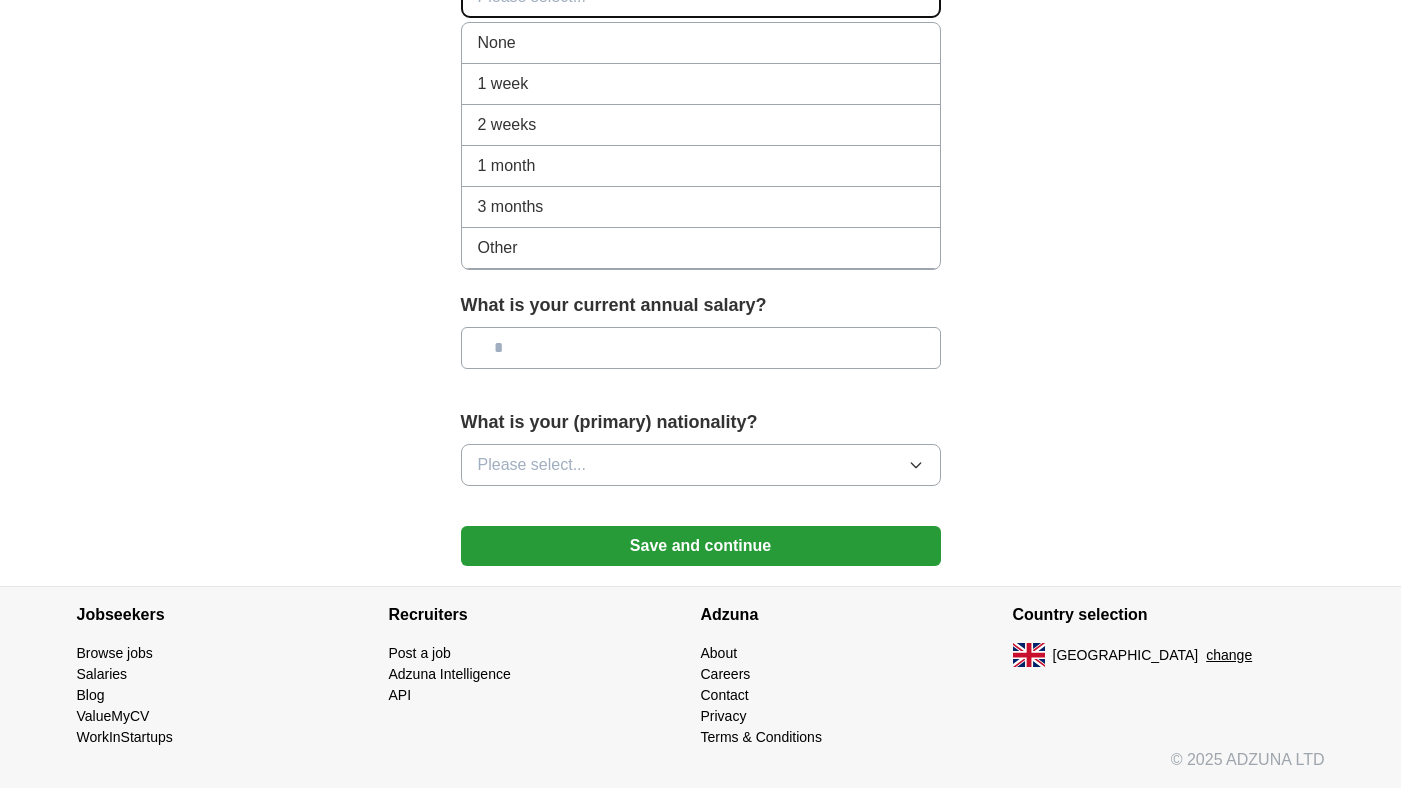 scroll, scrollTop: 1316, scrollLeft: 0, axis: vertical 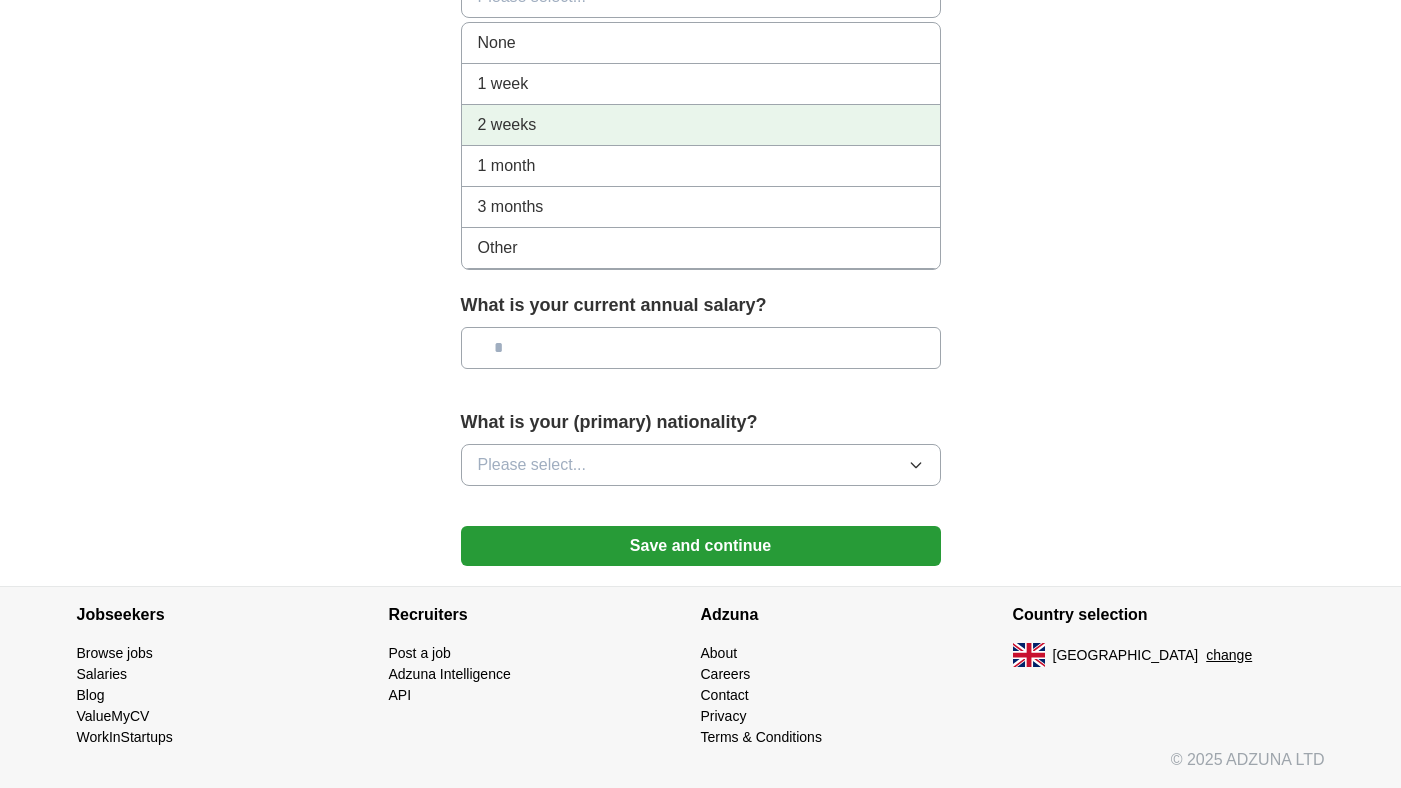 click on "2 weeks" at bounding box center (701, 125) 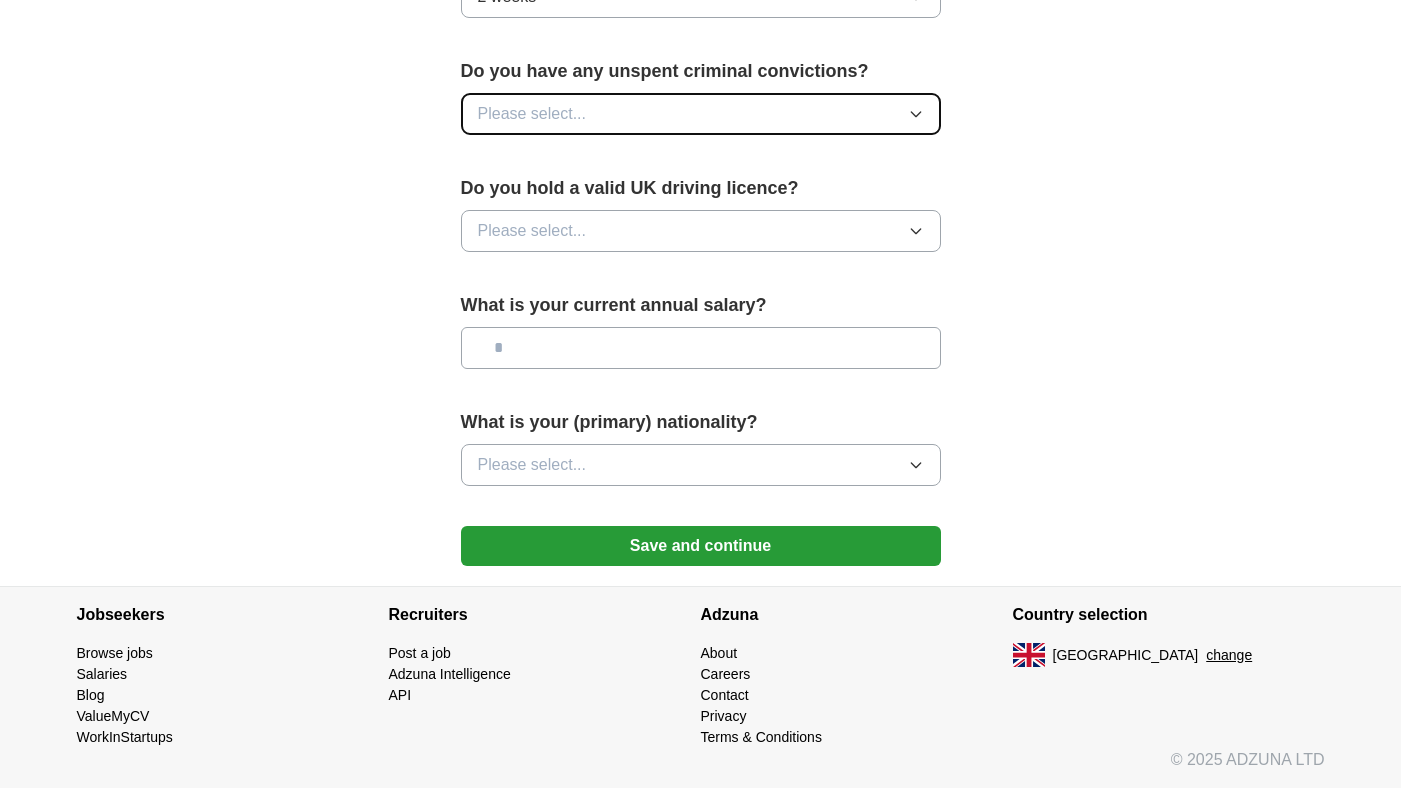 click 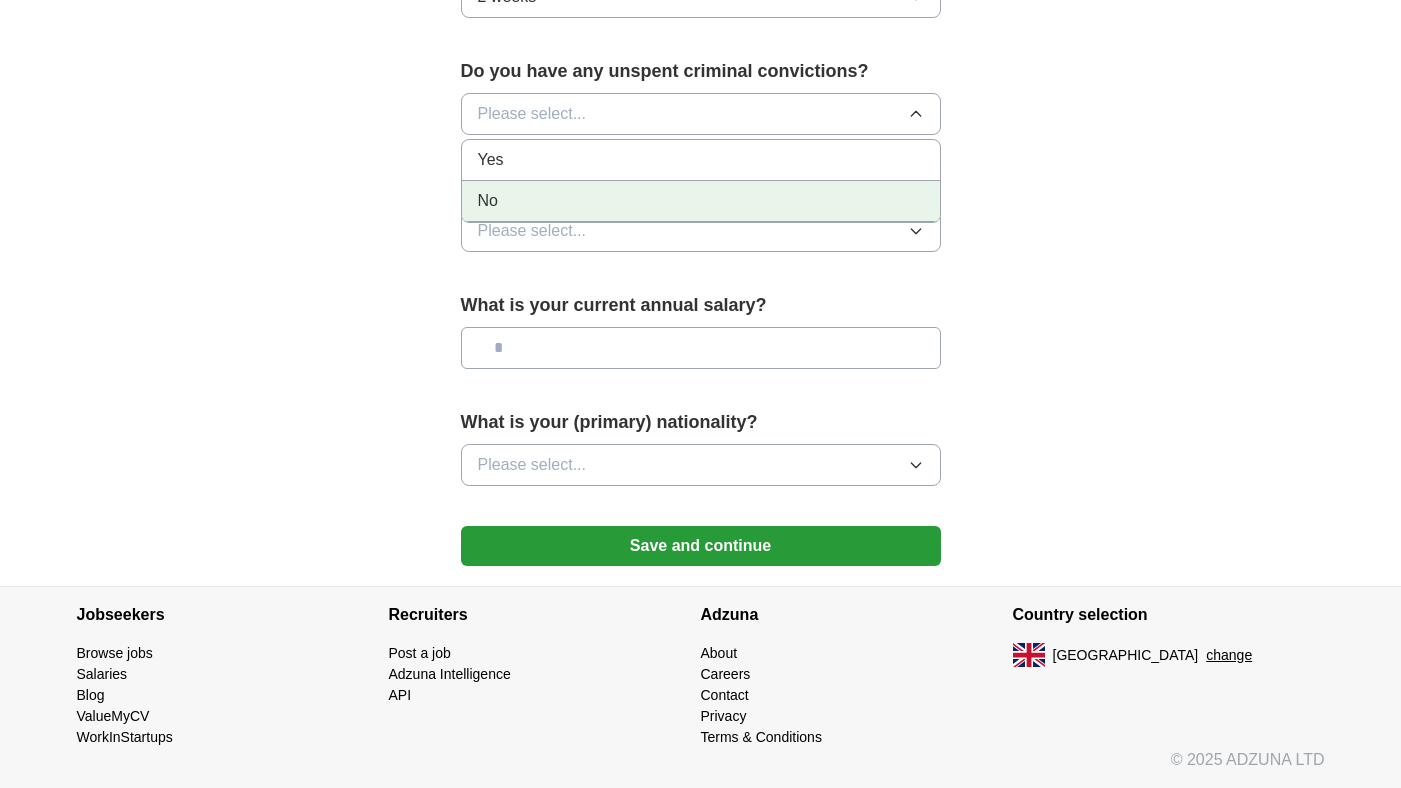click on "No" at bounding box center [701, 201] 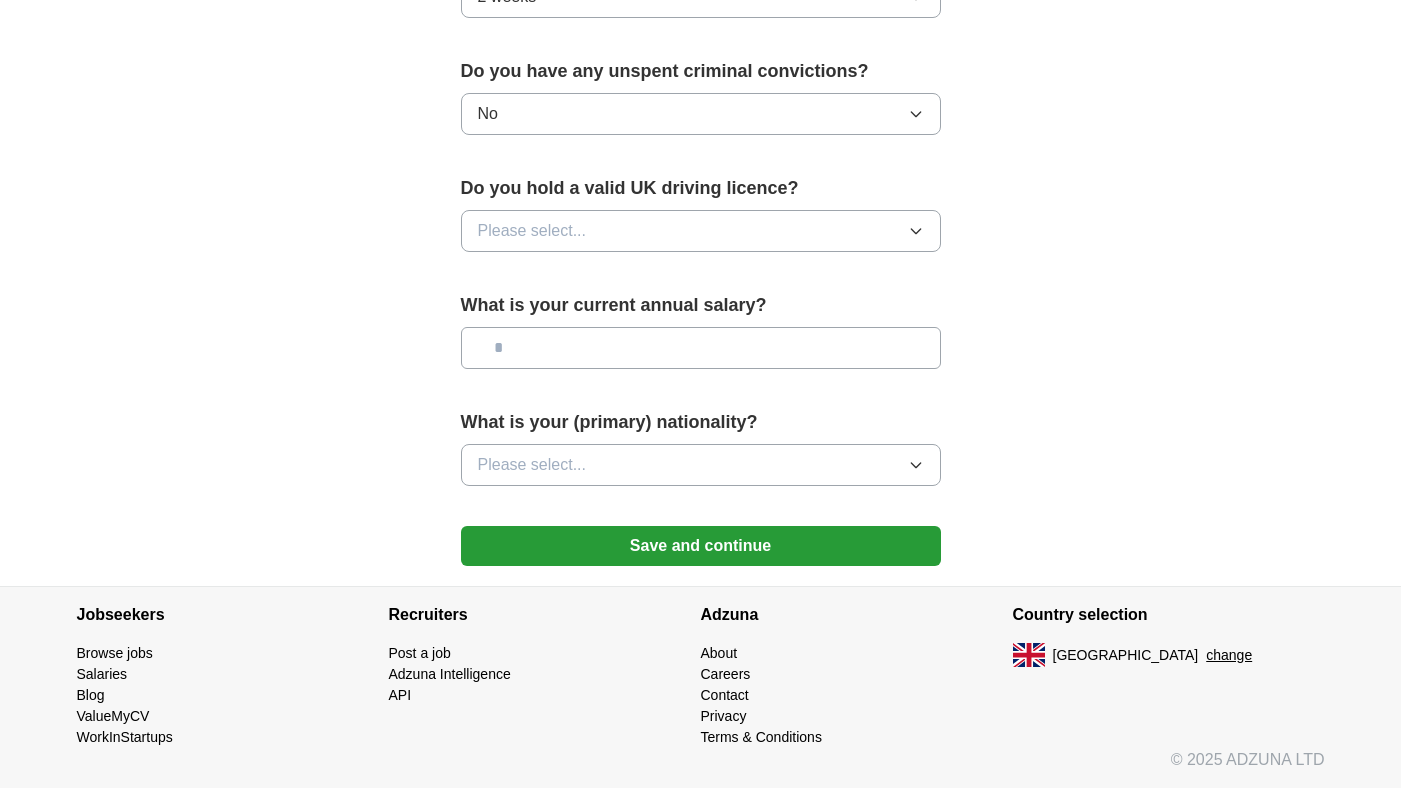 scroll, scrollTop: 1510, scrollLeft: 0, axis: vertical 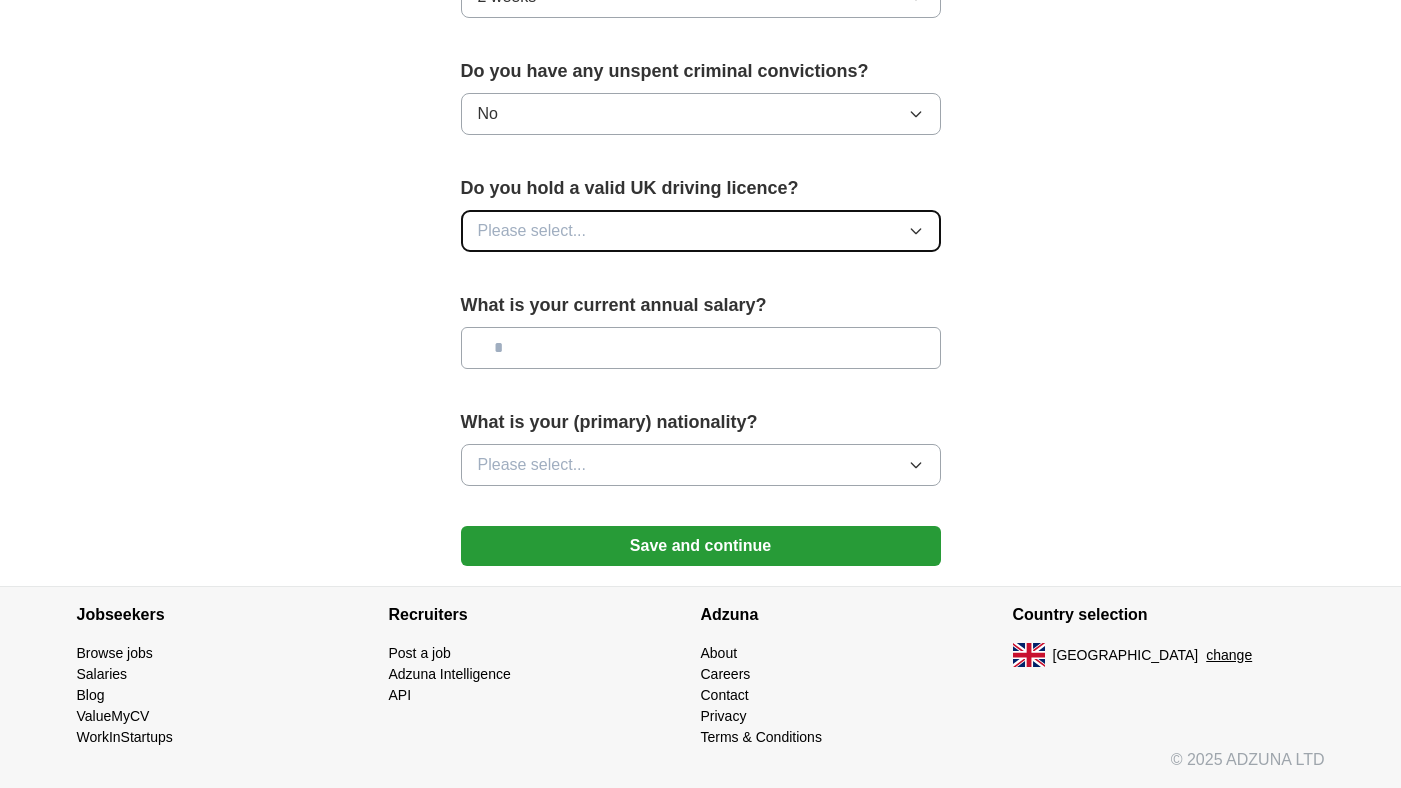 click 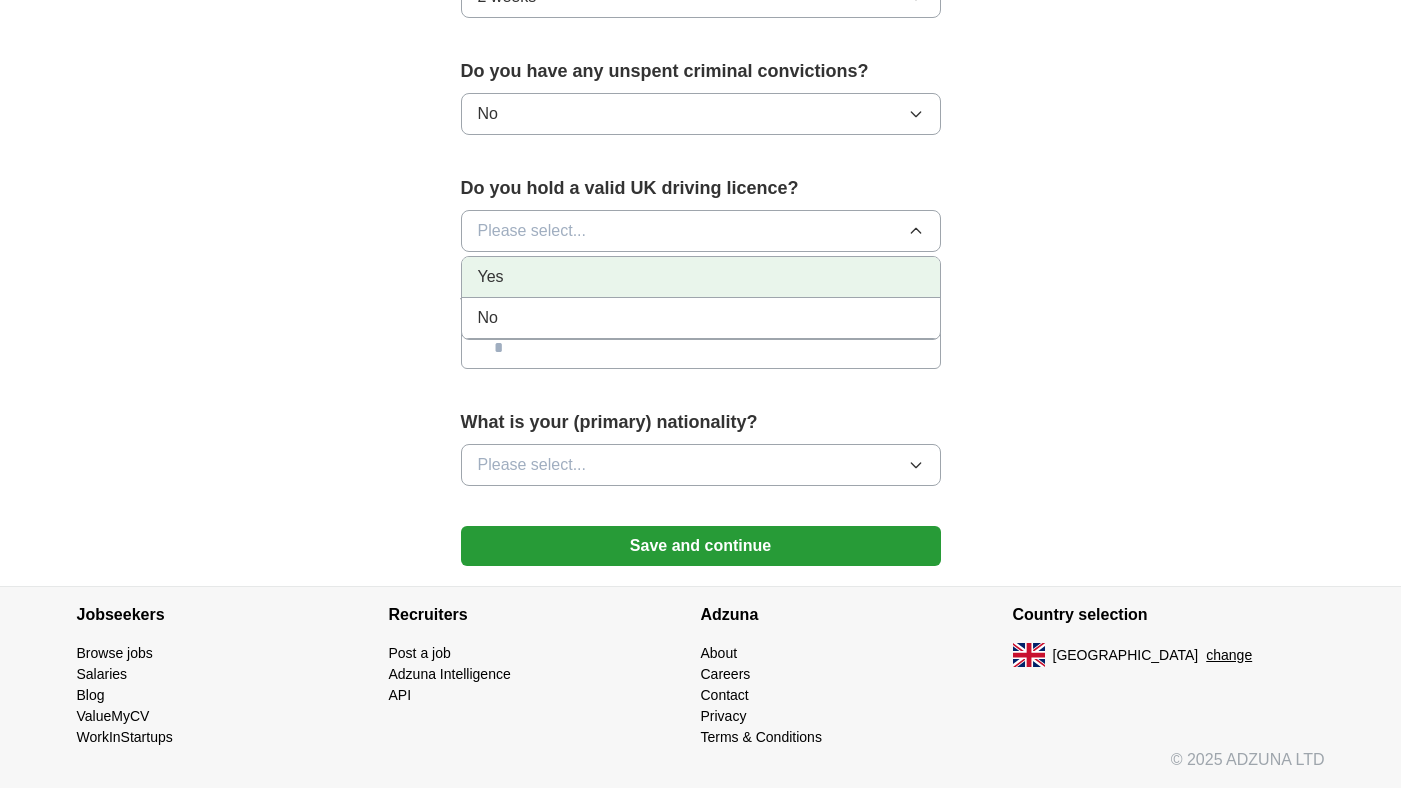 click on "Yes" at bounding box center [701, 277] 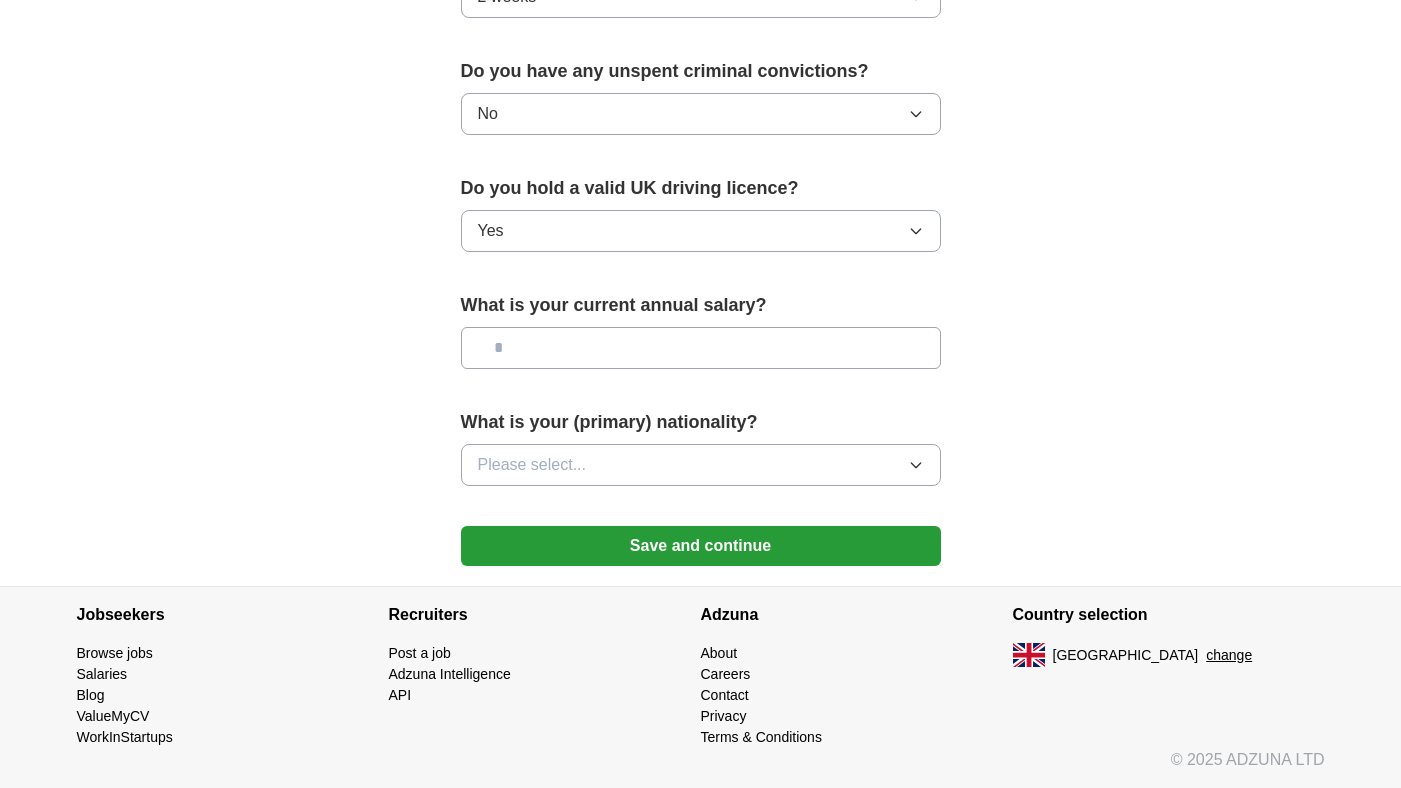 scroll, scrollTop: 1683, scrollLeft: 0, axis: vertical 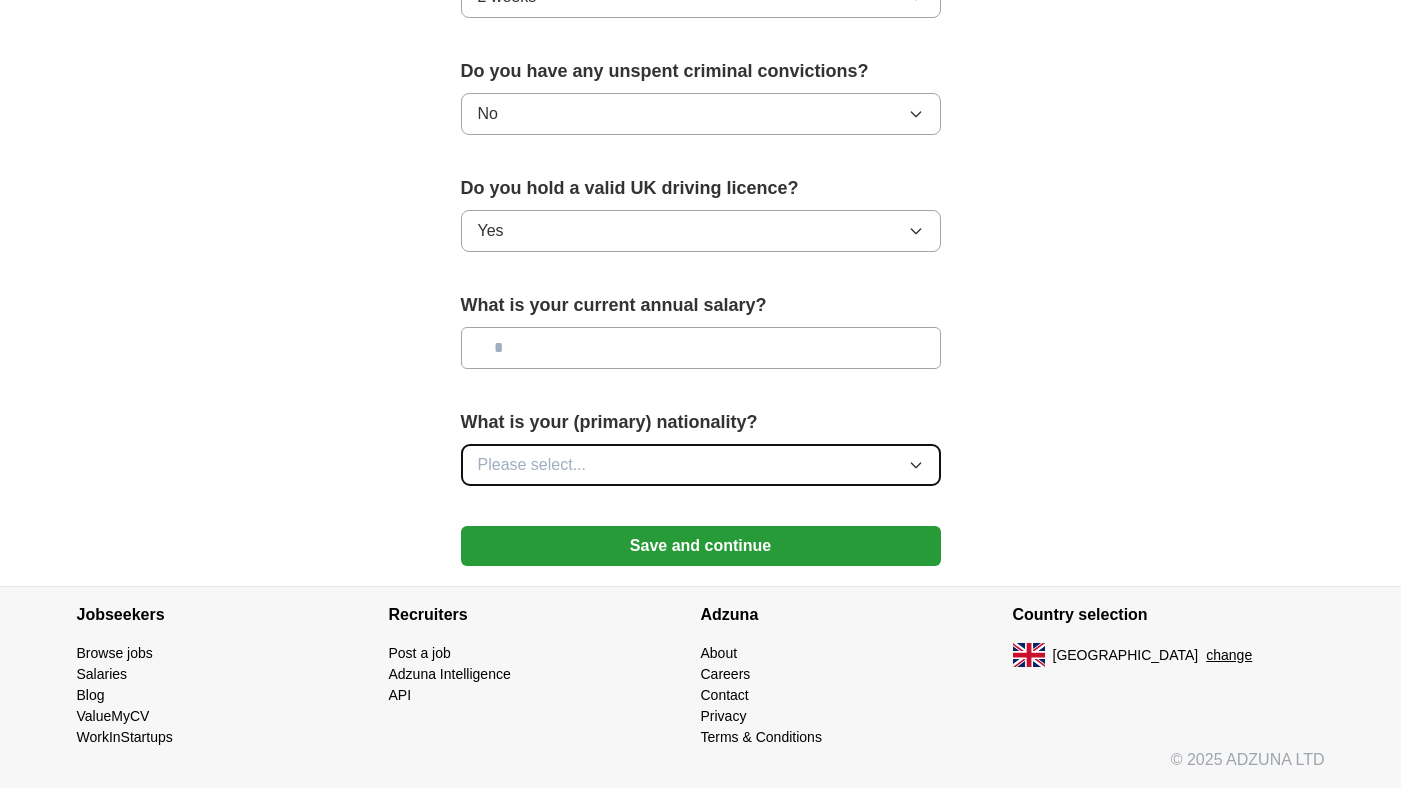 click 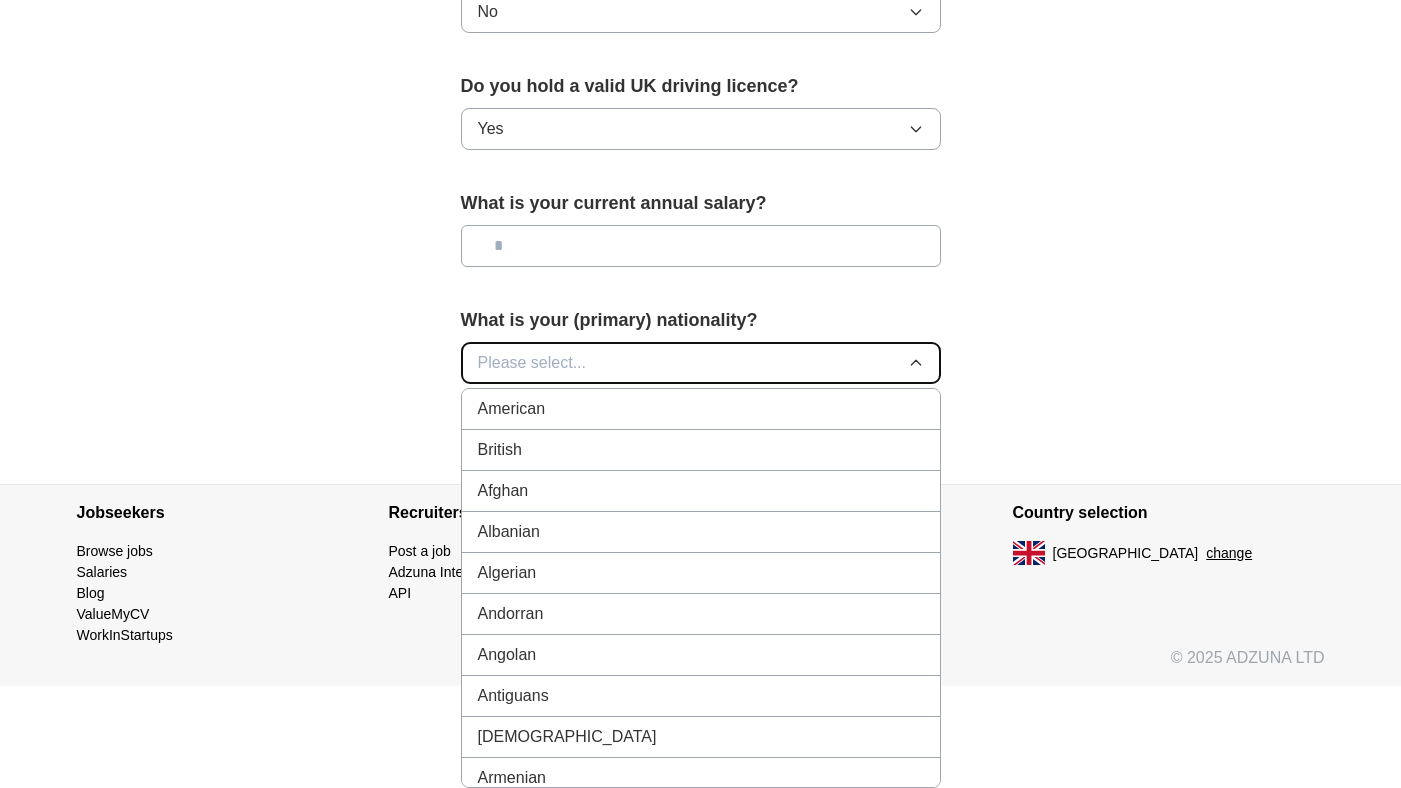 click on "Please select..." at bounding box center [701, 363] 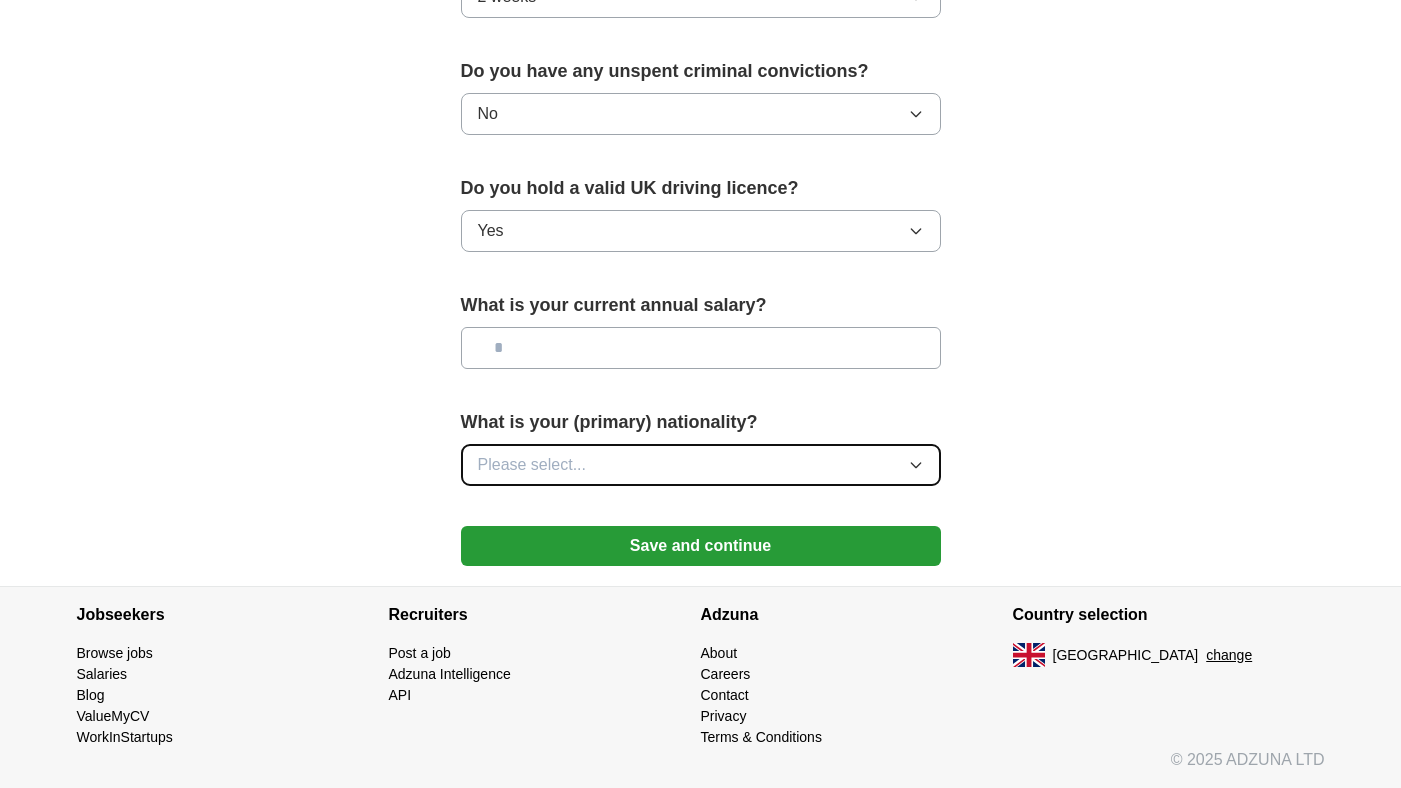 type 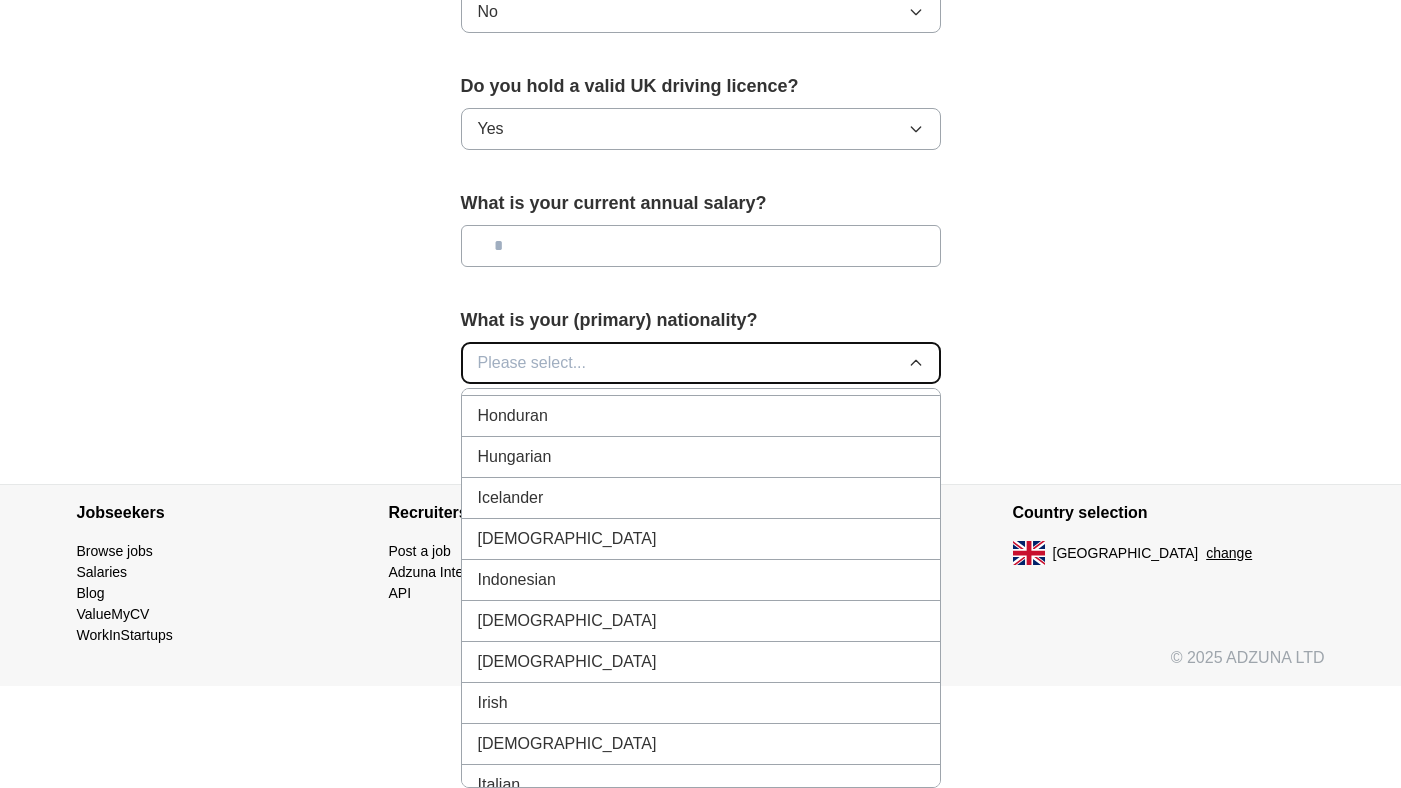 scroll, scrollTop: 3072, scrollLeft: 0, axis: vertical 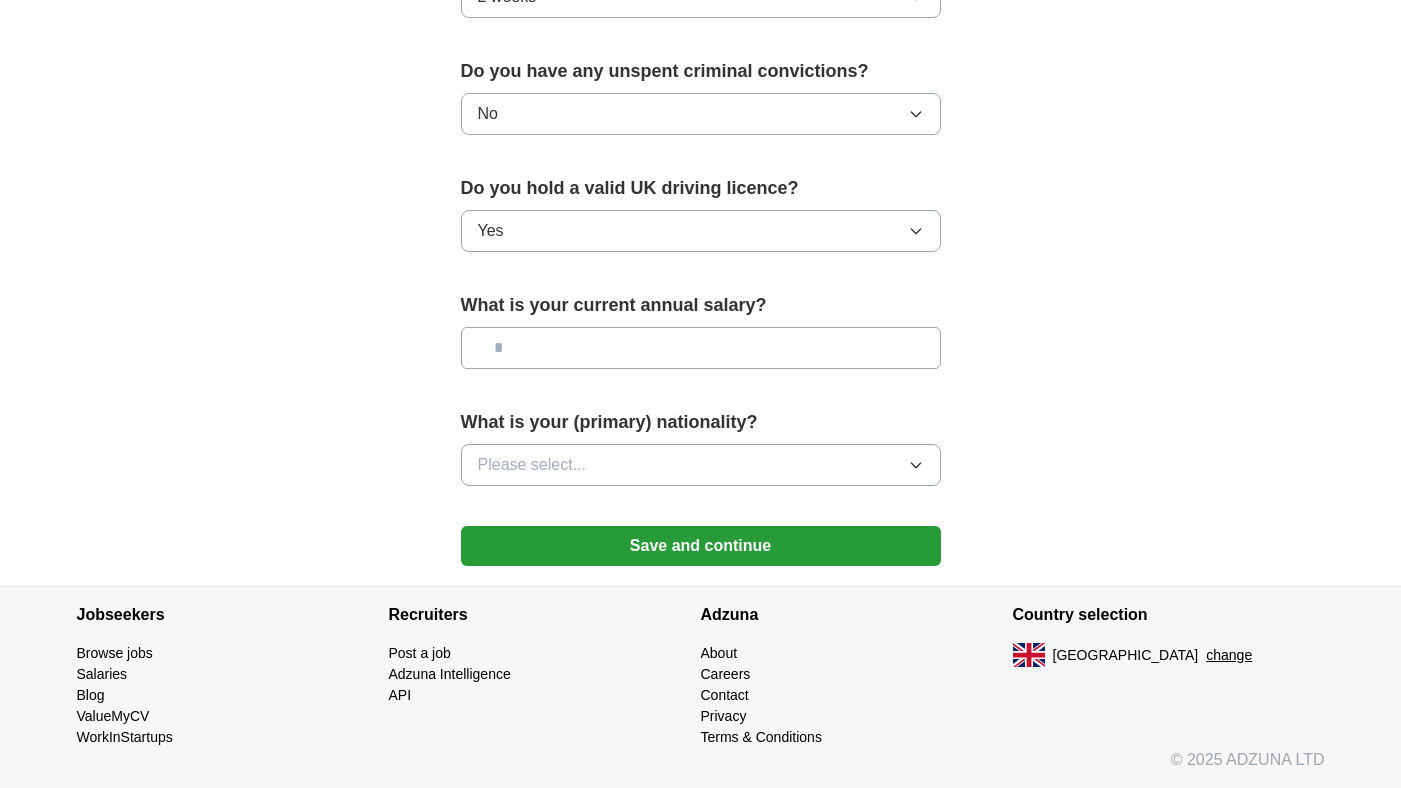 click on "What is your (primary) nationality?" at bounding box center [701, 422] 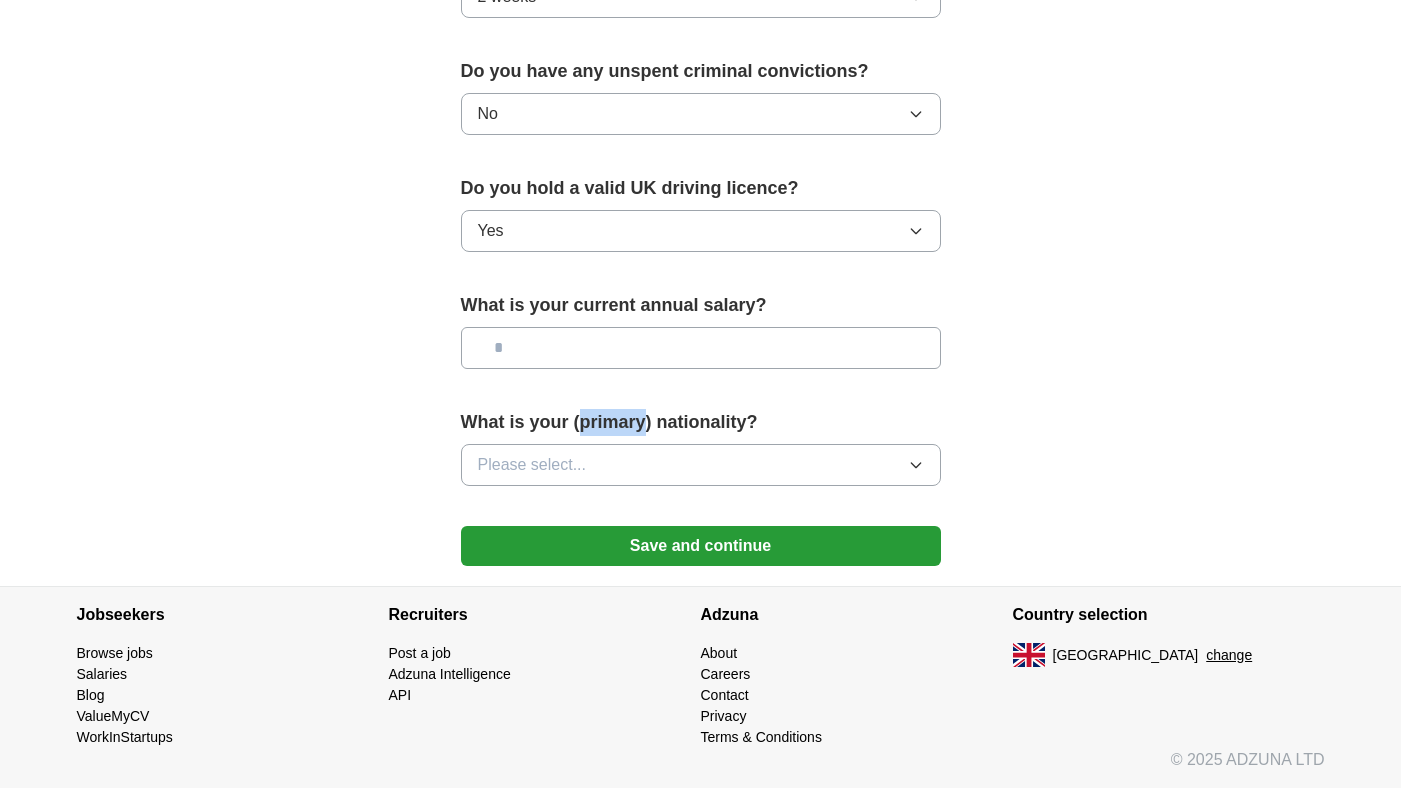 click on "What is your (primary) nationality?" at bounding box center (701, 422) 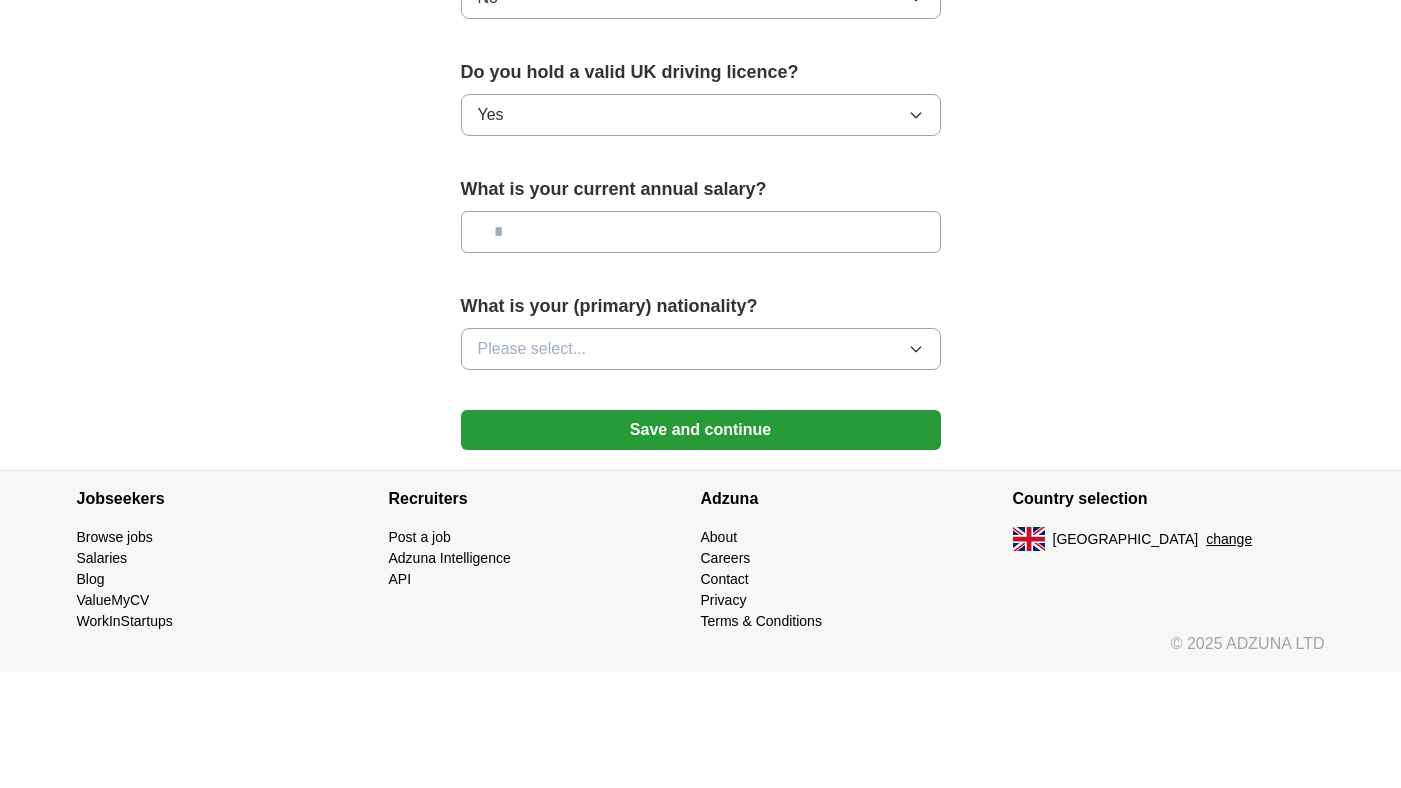 click on "What is your (primary) nationality?" at bounding box center (701, 306) 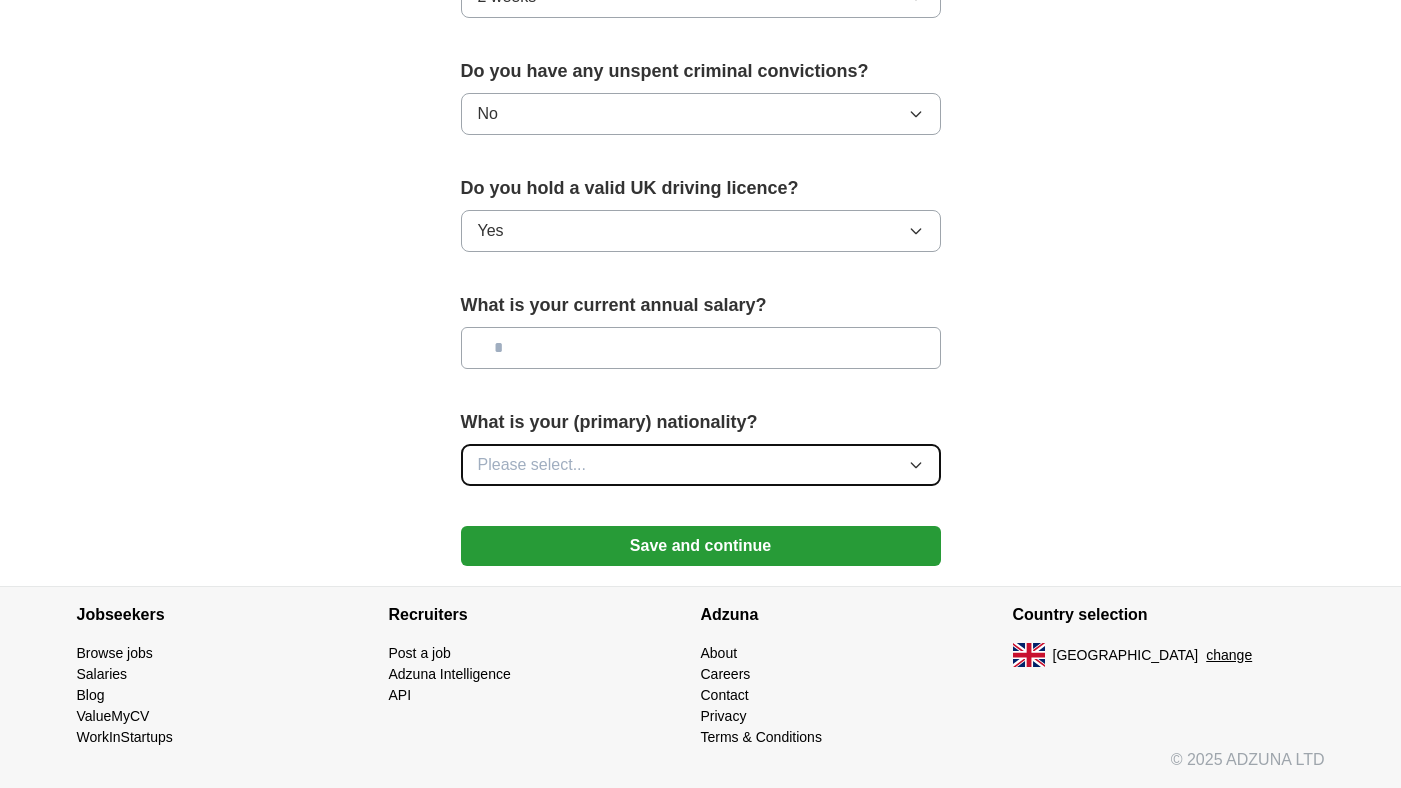 click 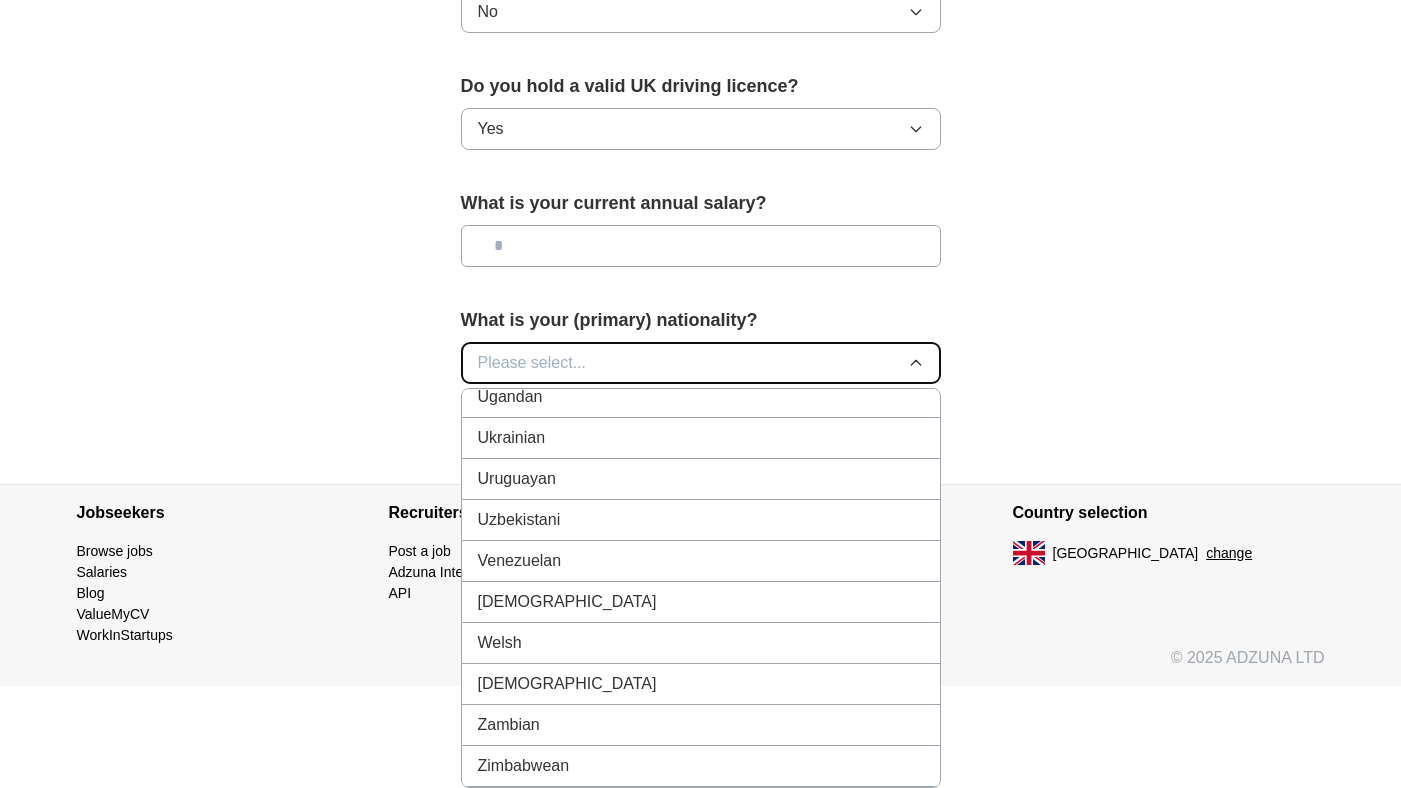 scroll, scrollTop: 9394, scrollLeft: 0, axis: vertical 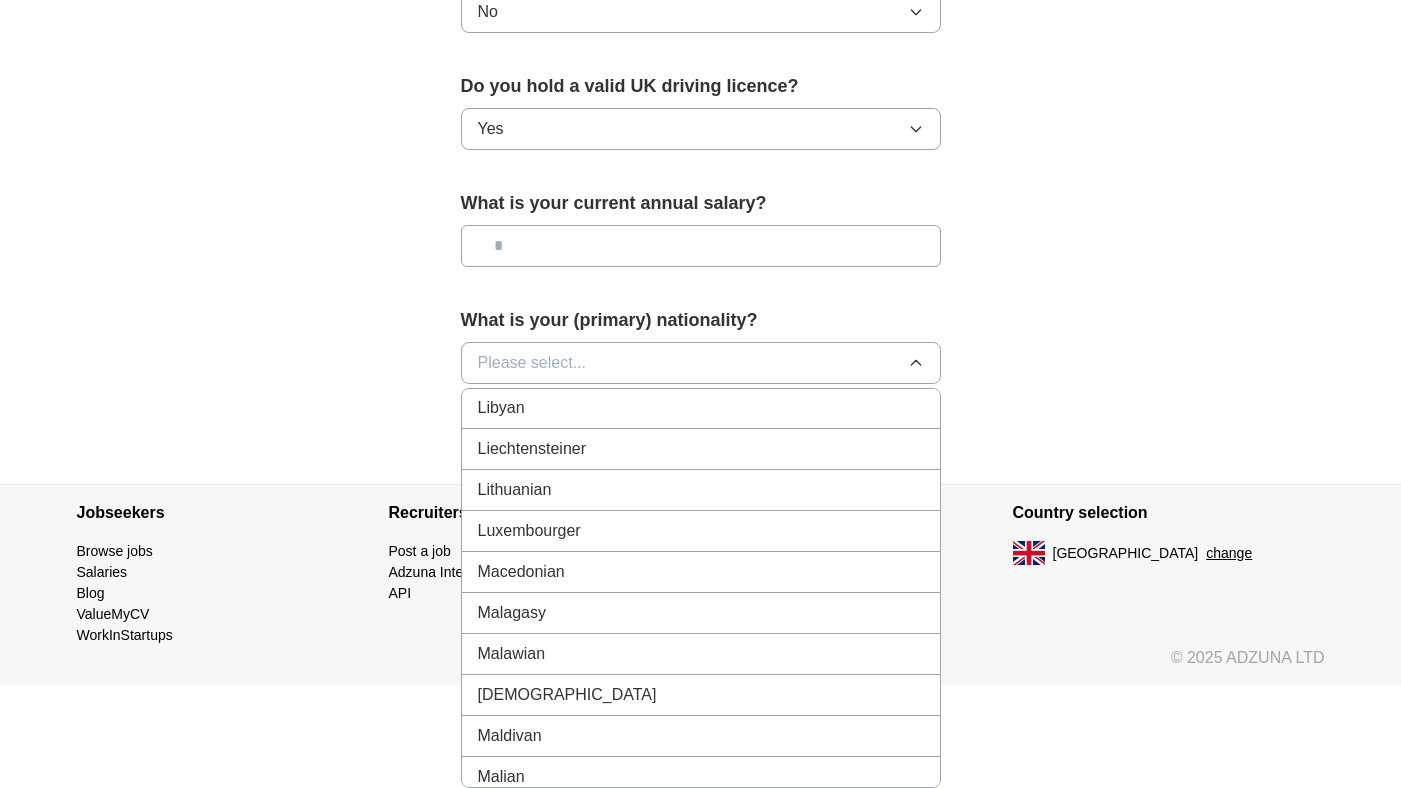 click on "[DEMOGRAPHIC_DATA]" at bounding box center (701, -330) 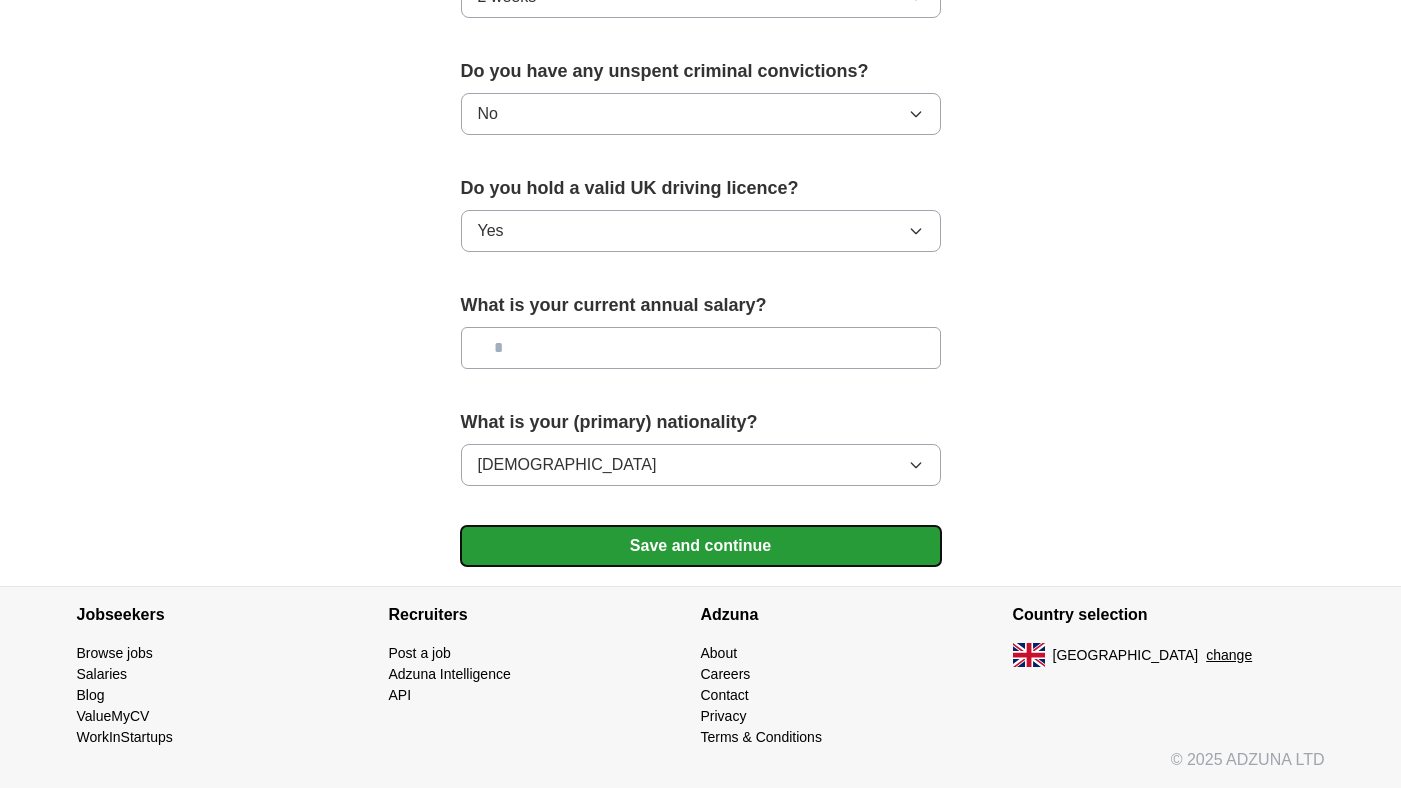 click on "Save and continue" at bounding box center (701, 546) 